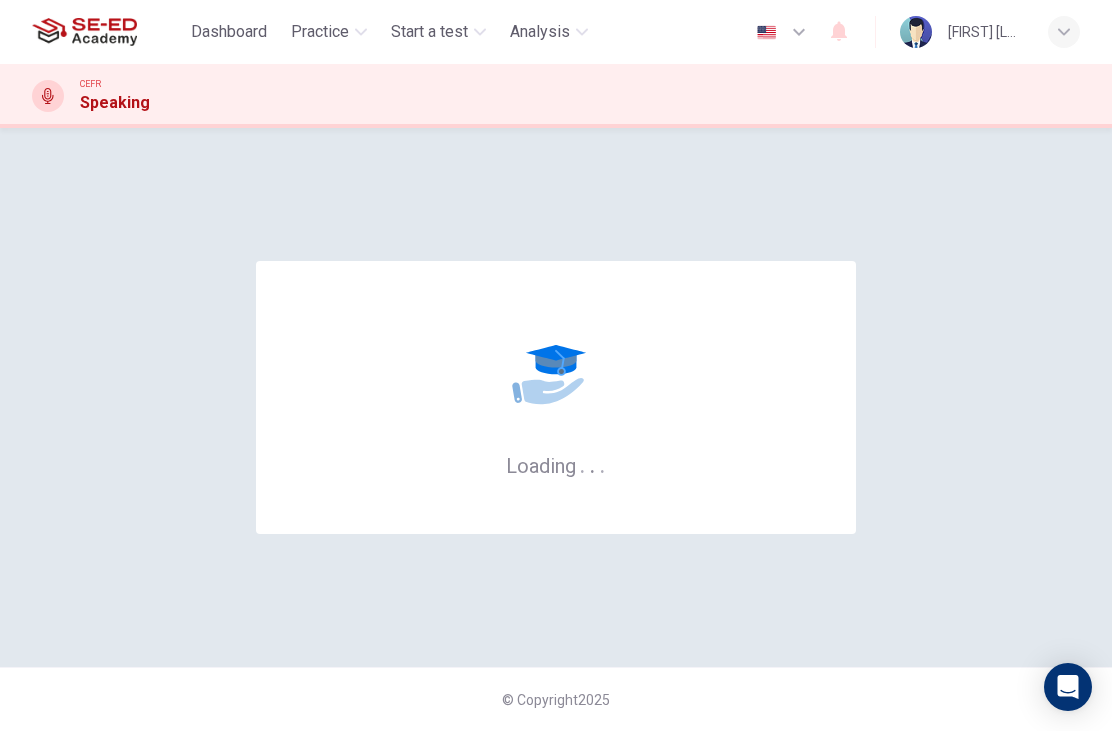 scroll, scrollTop: 0, scrollLeft: 0, axis: both 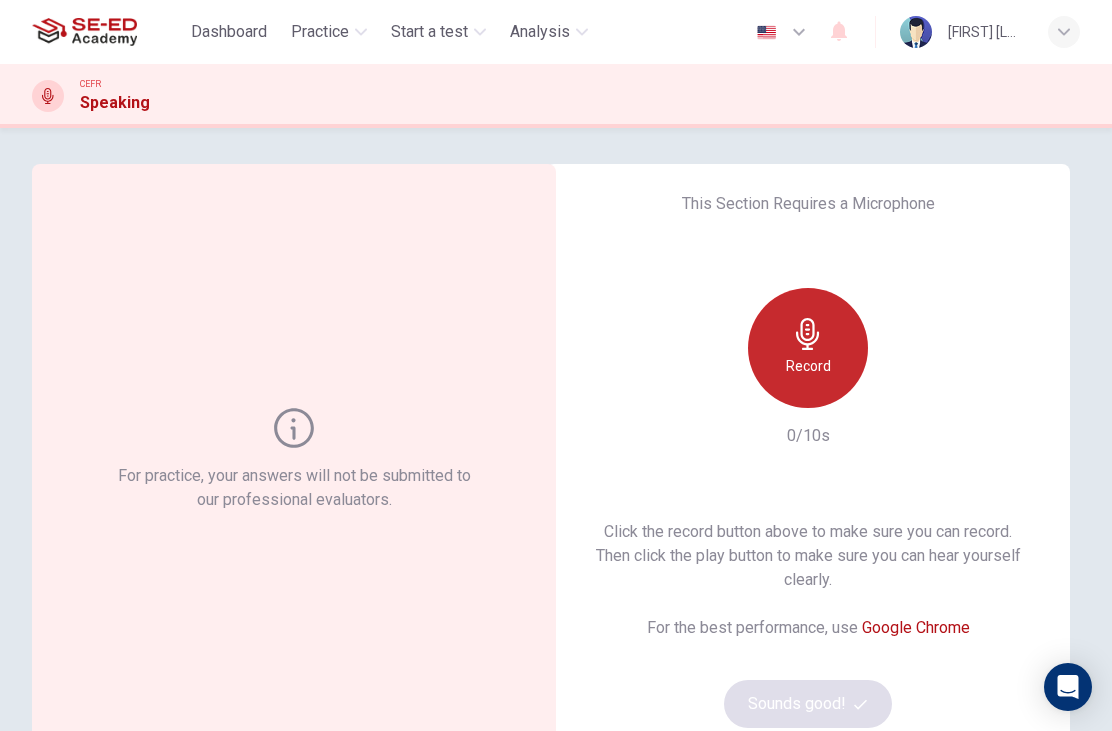 click on "Record" at bounding box center (808, 348) 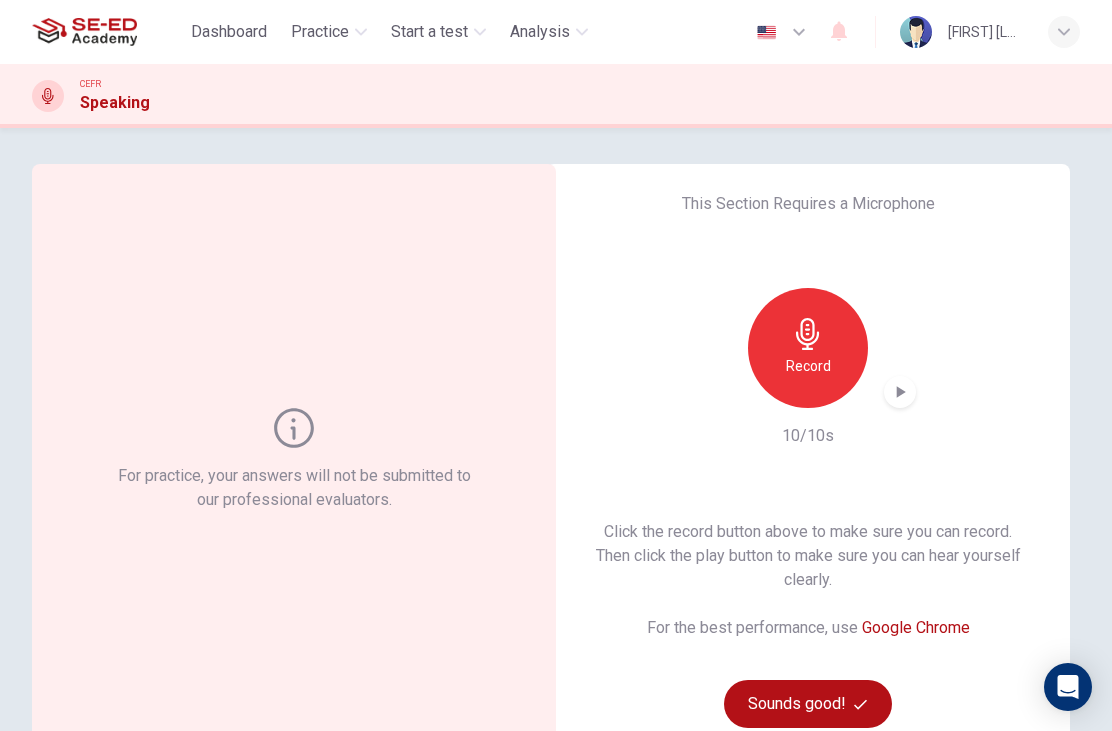 click at bounding box center (900, 392) 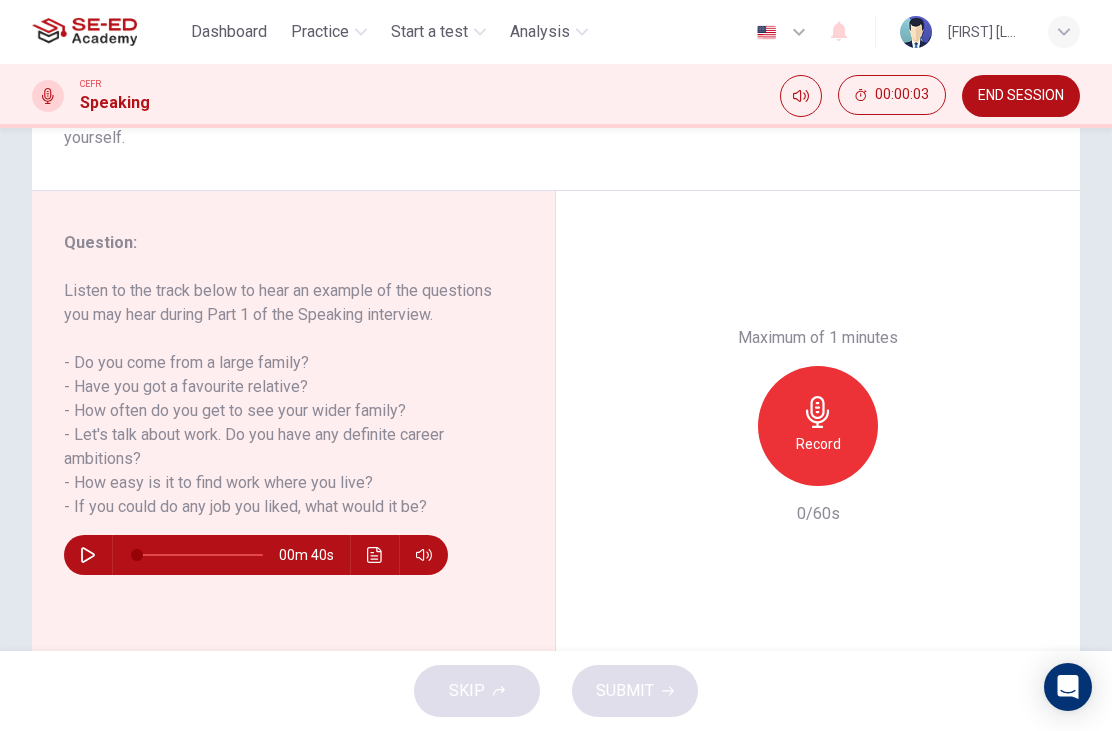 scroll, scrollTop: 205, scrollLeft: 0, axis: vertical 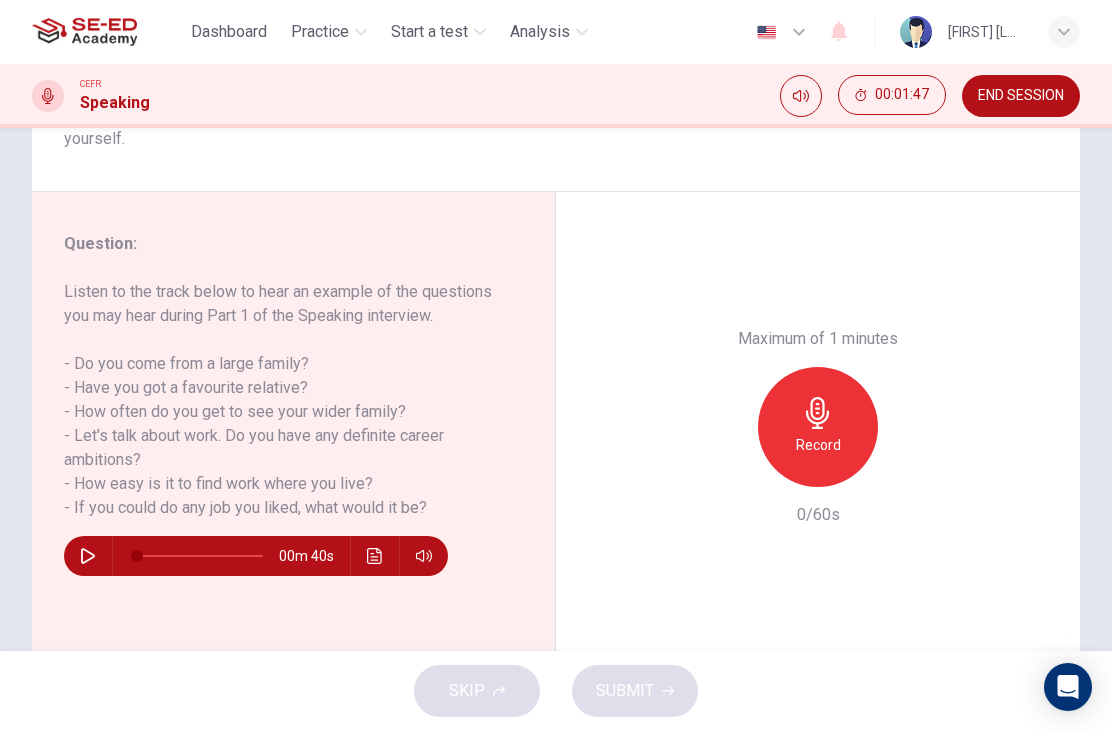 click 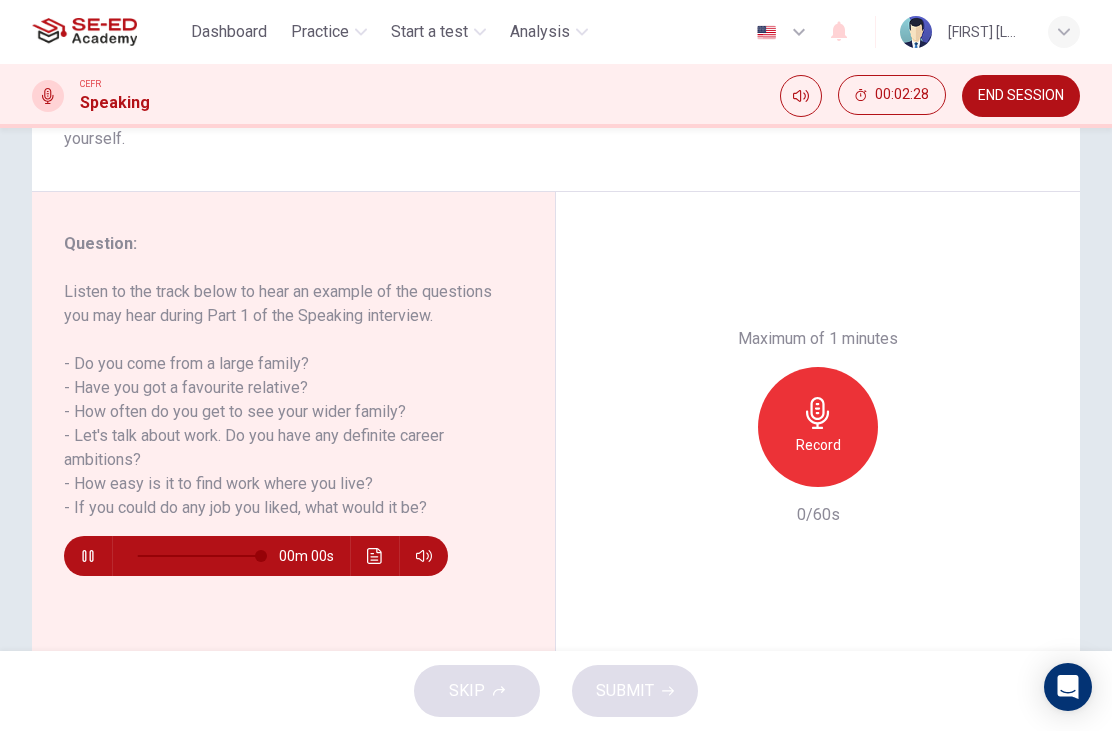 type on "0" 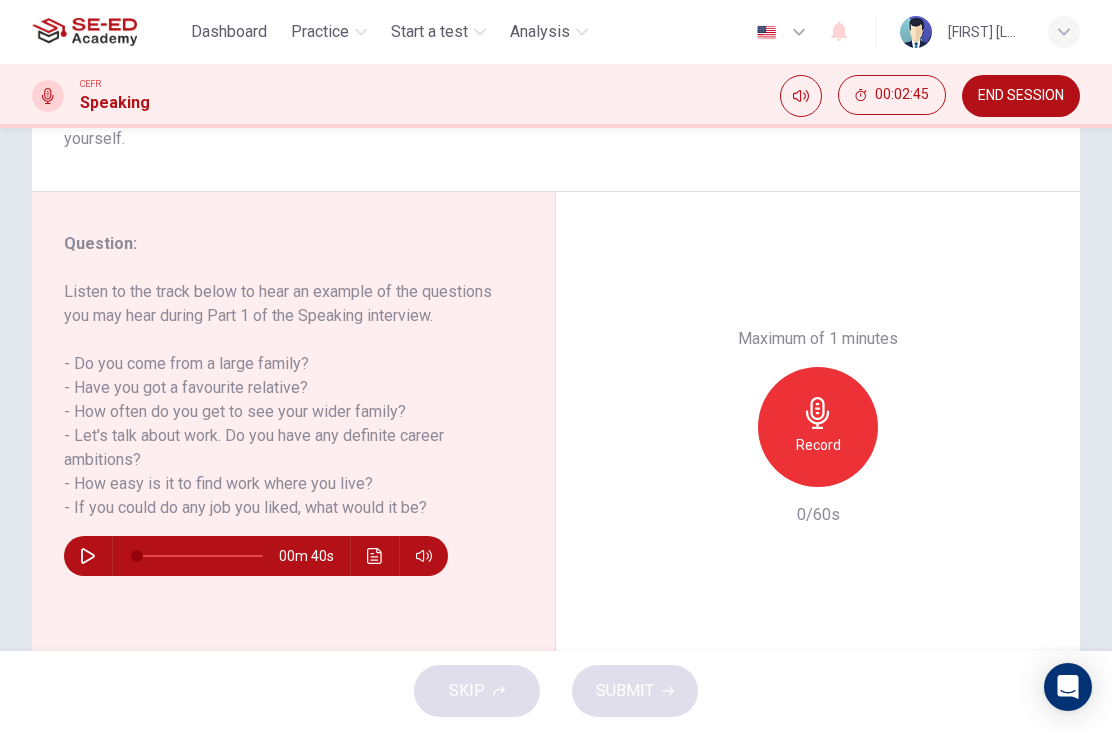 click 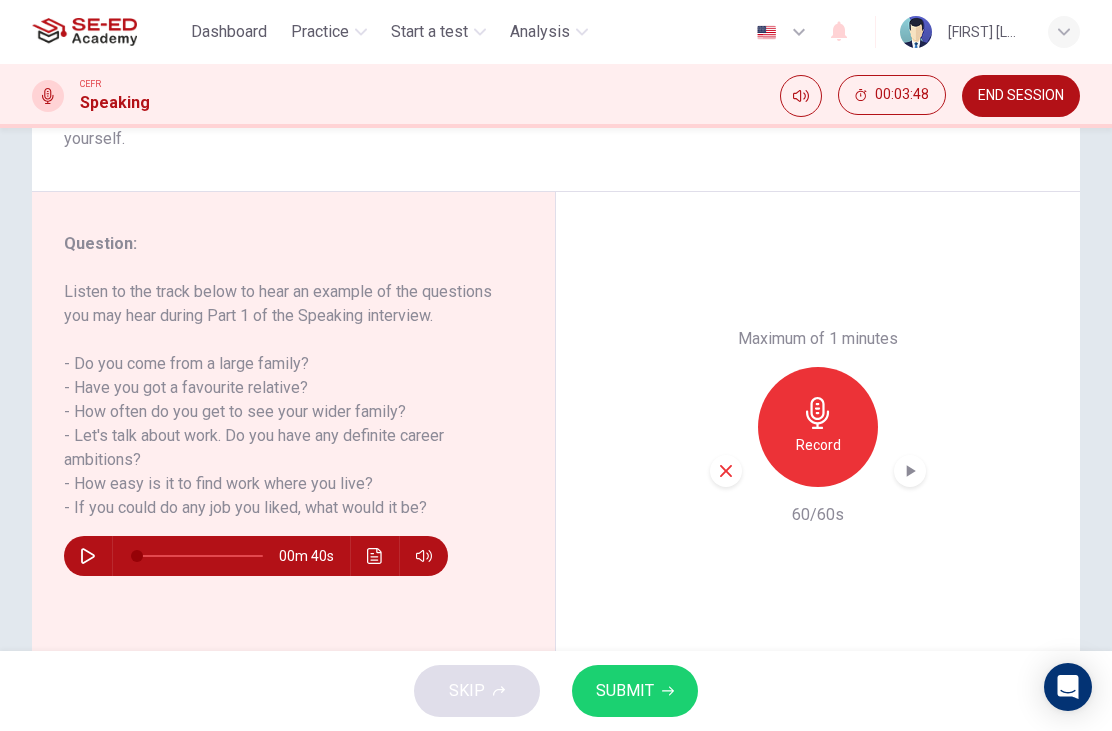 click 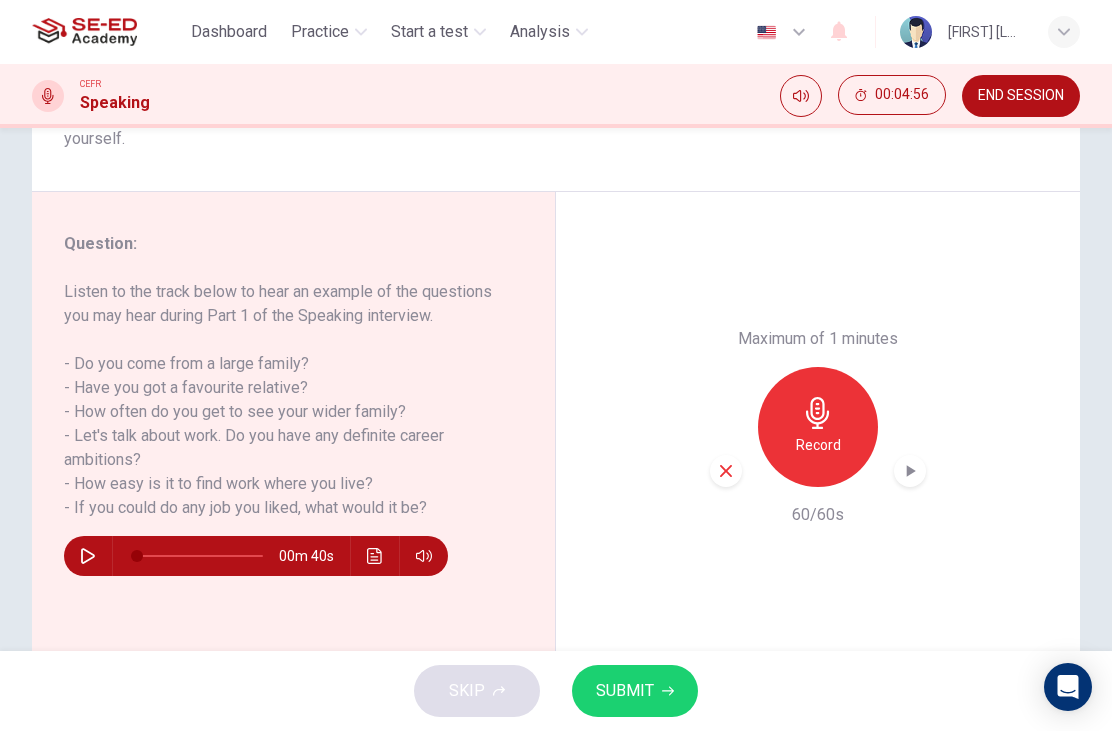 click on "SUBMIT" at bounding box center (625, 691) 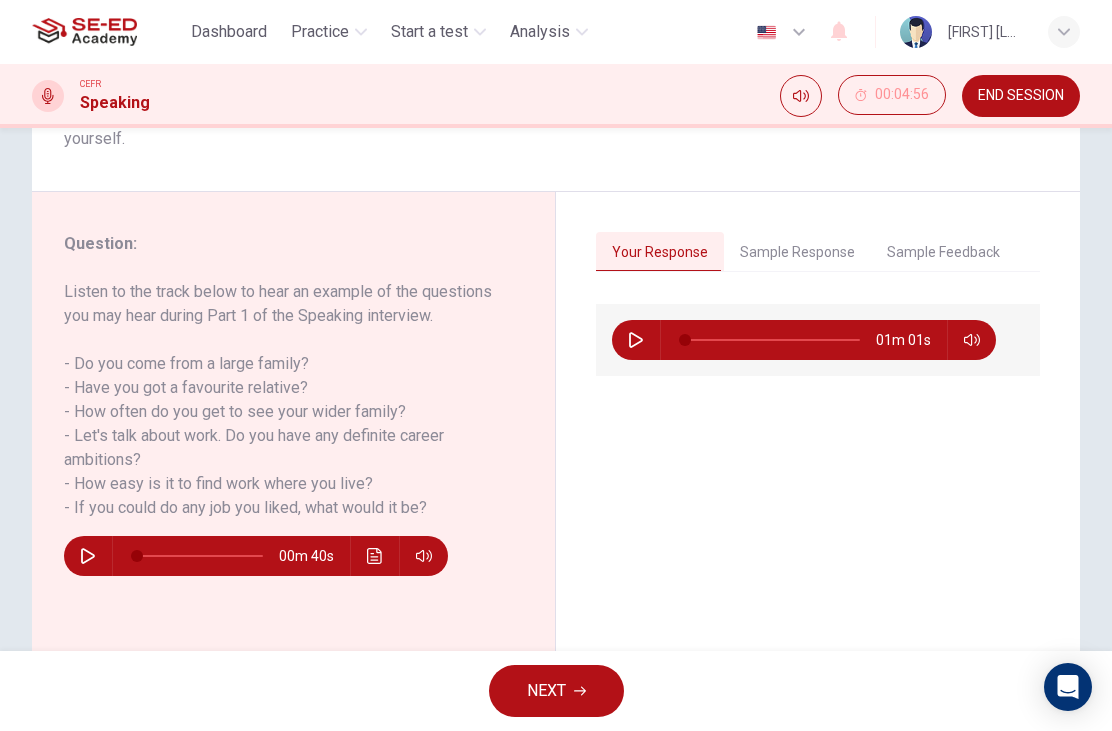 click 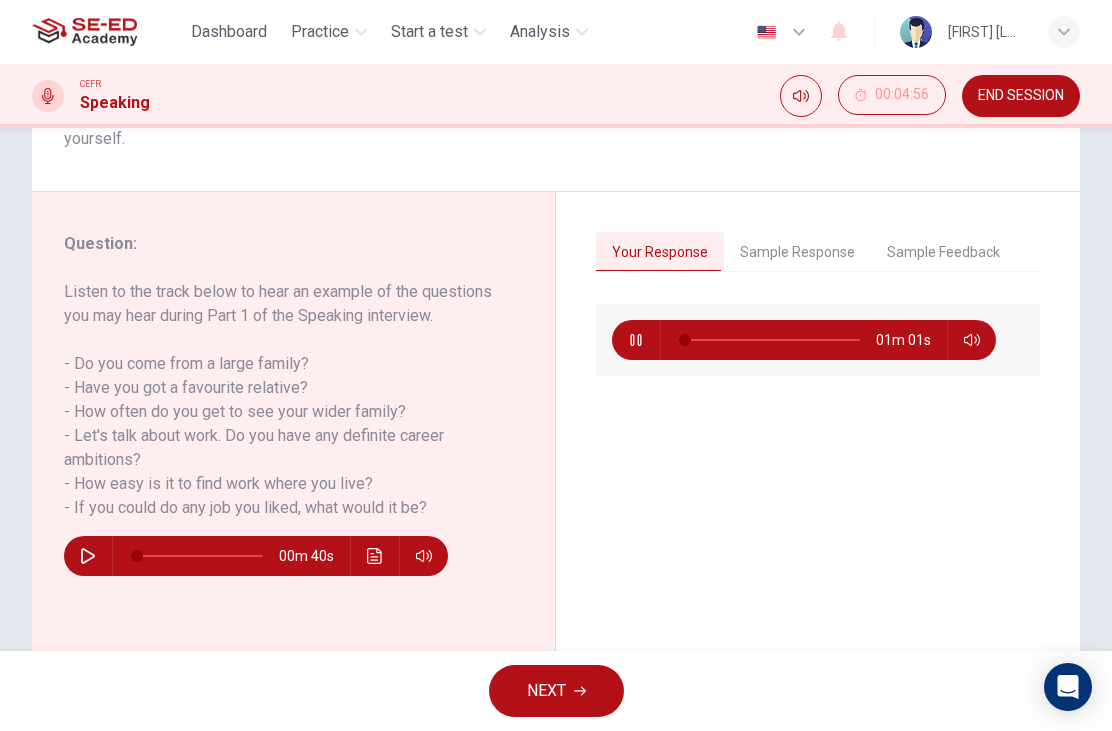 click on "Sample Response" at bounding box center (797, 253) 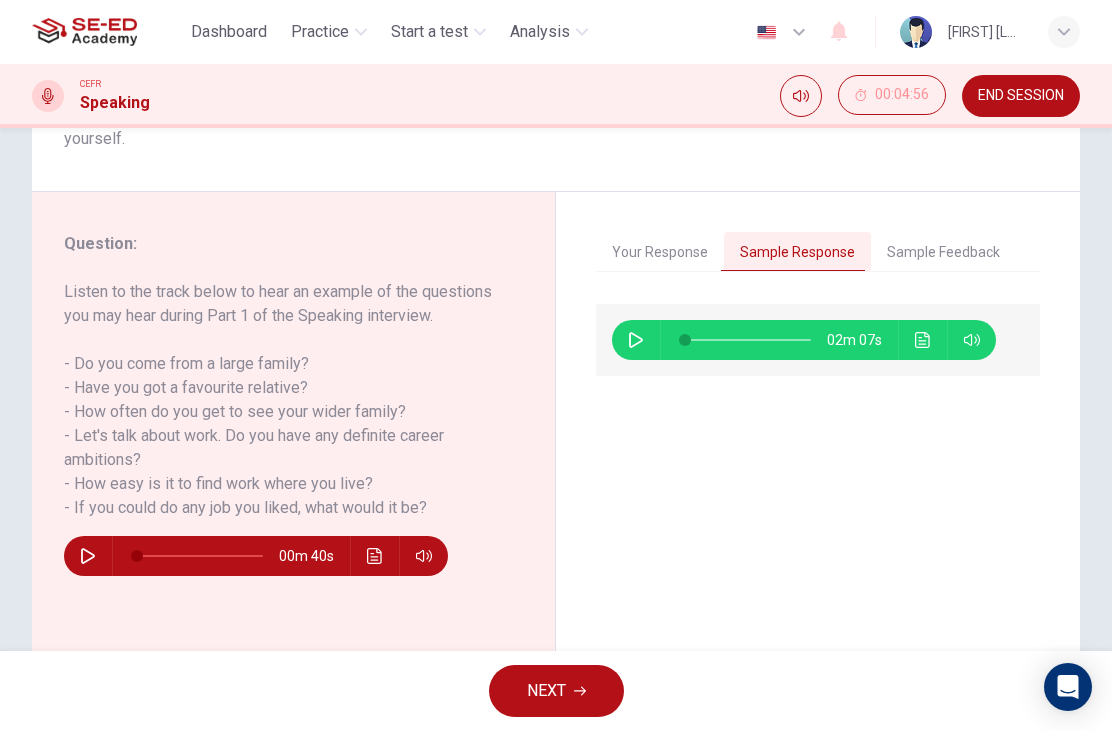 click on "Your Response" at bounding box center (660, 253) 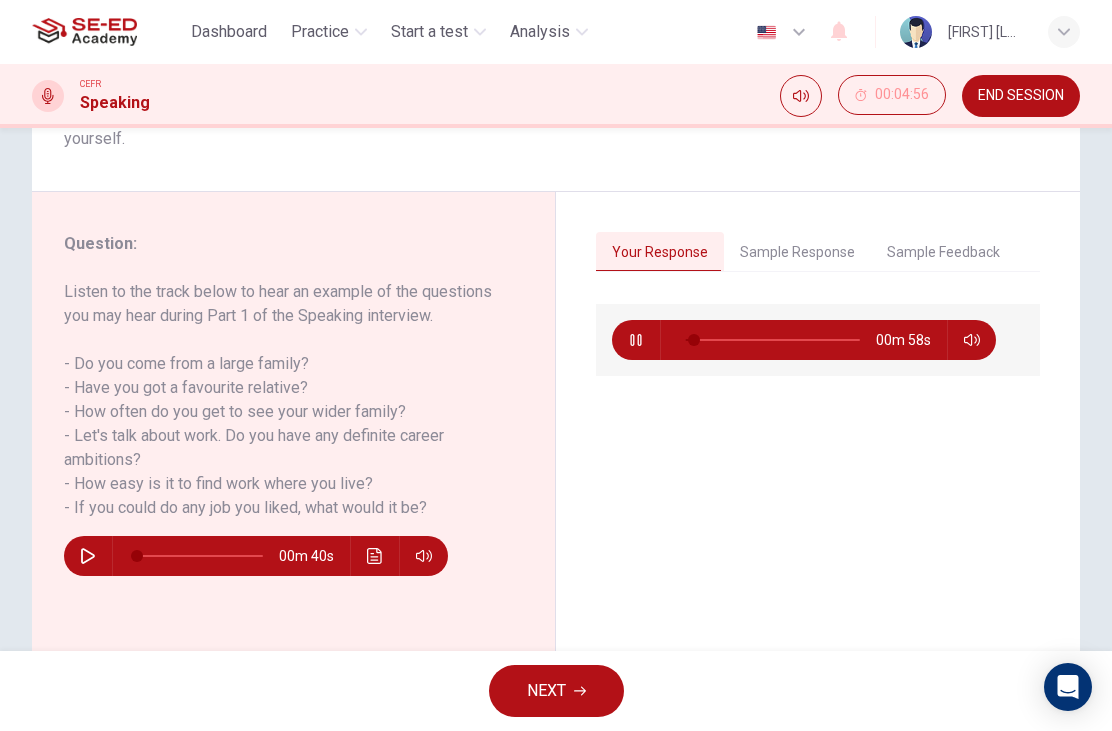 click 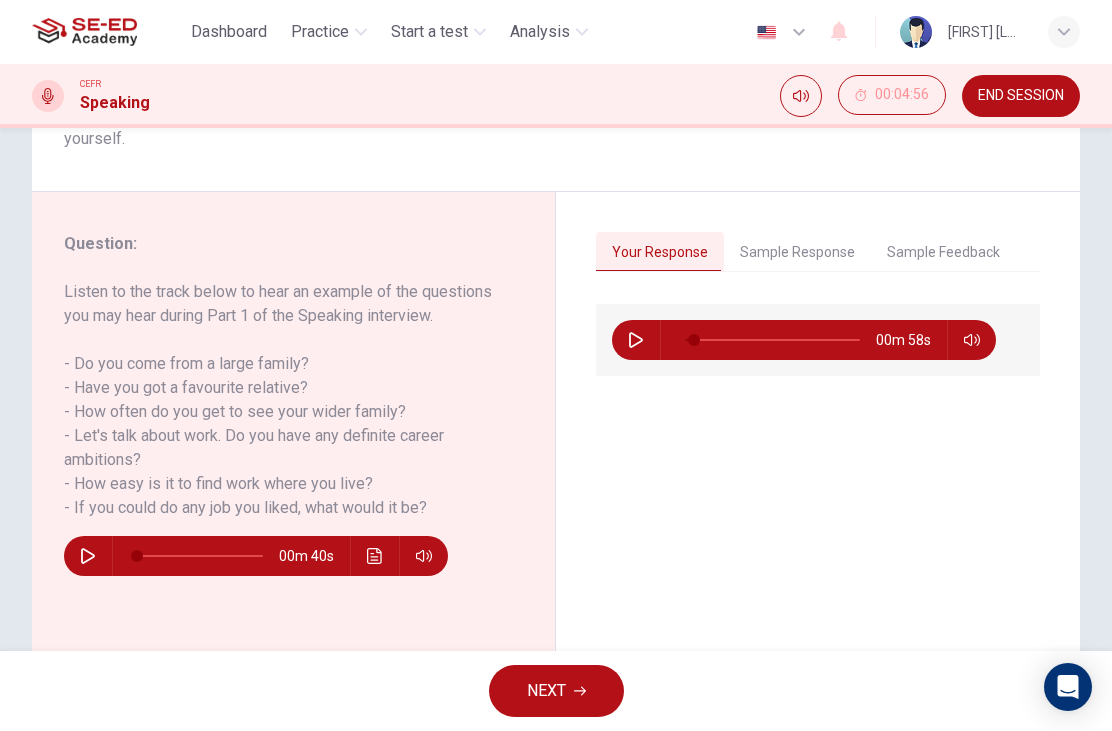 click on "Sample Response" at bounding box center [797, 253] 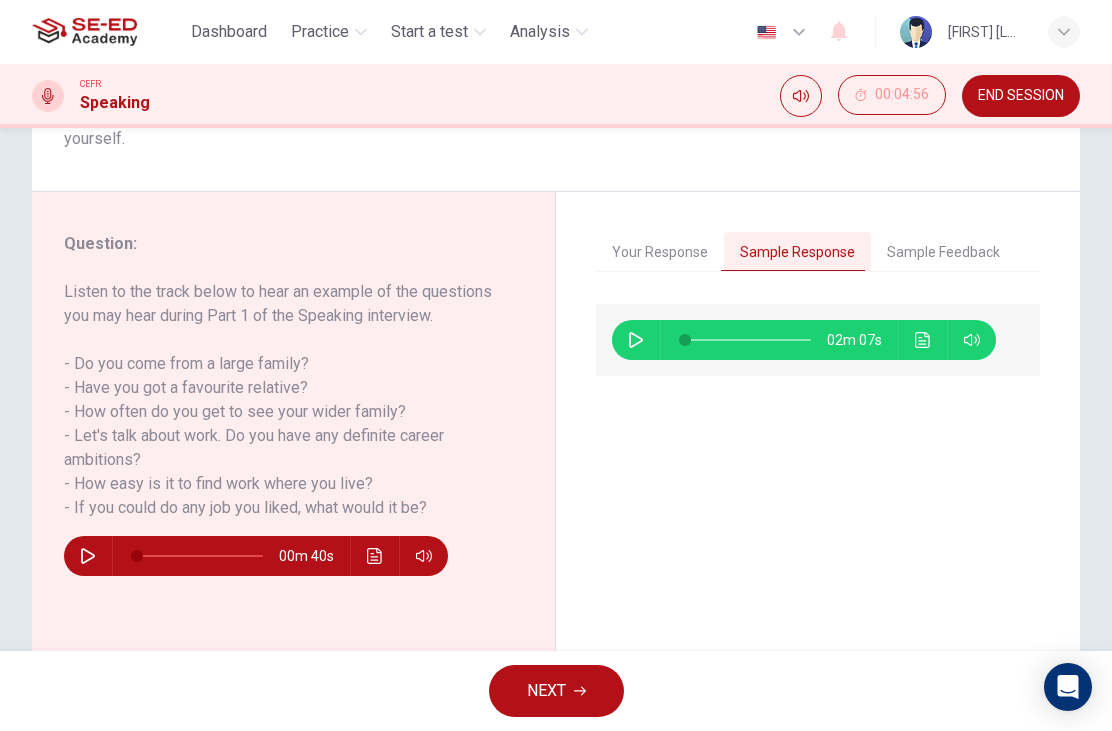 click 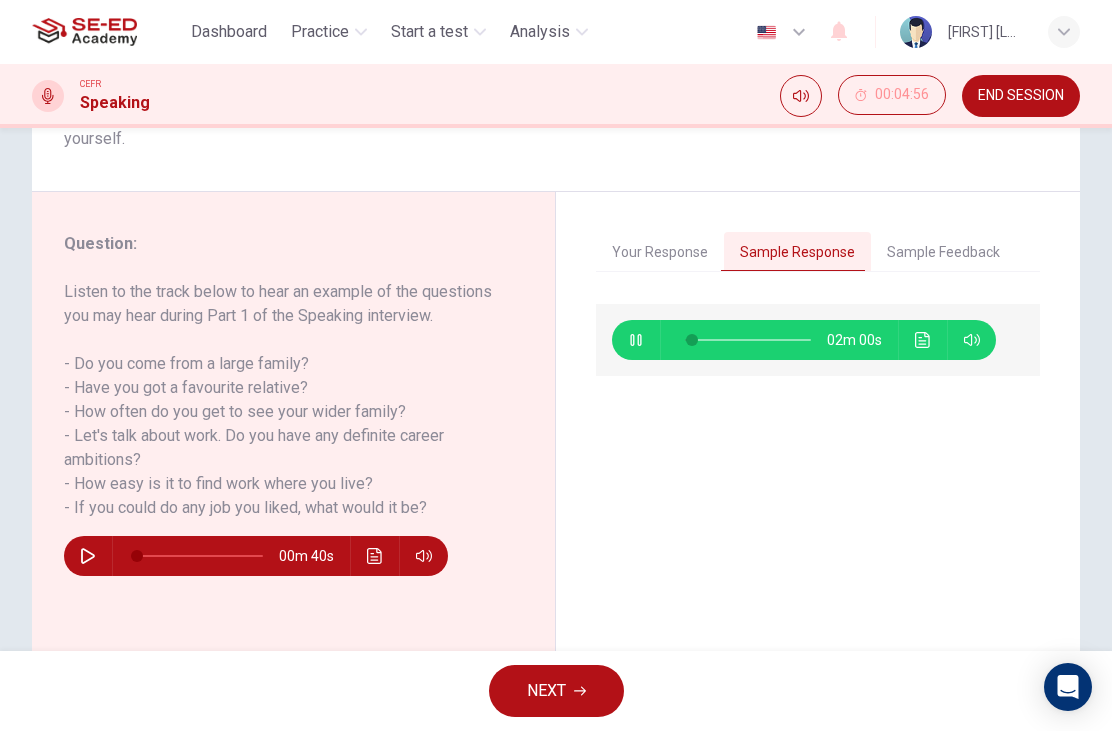 click at bounding box center [923, 340] 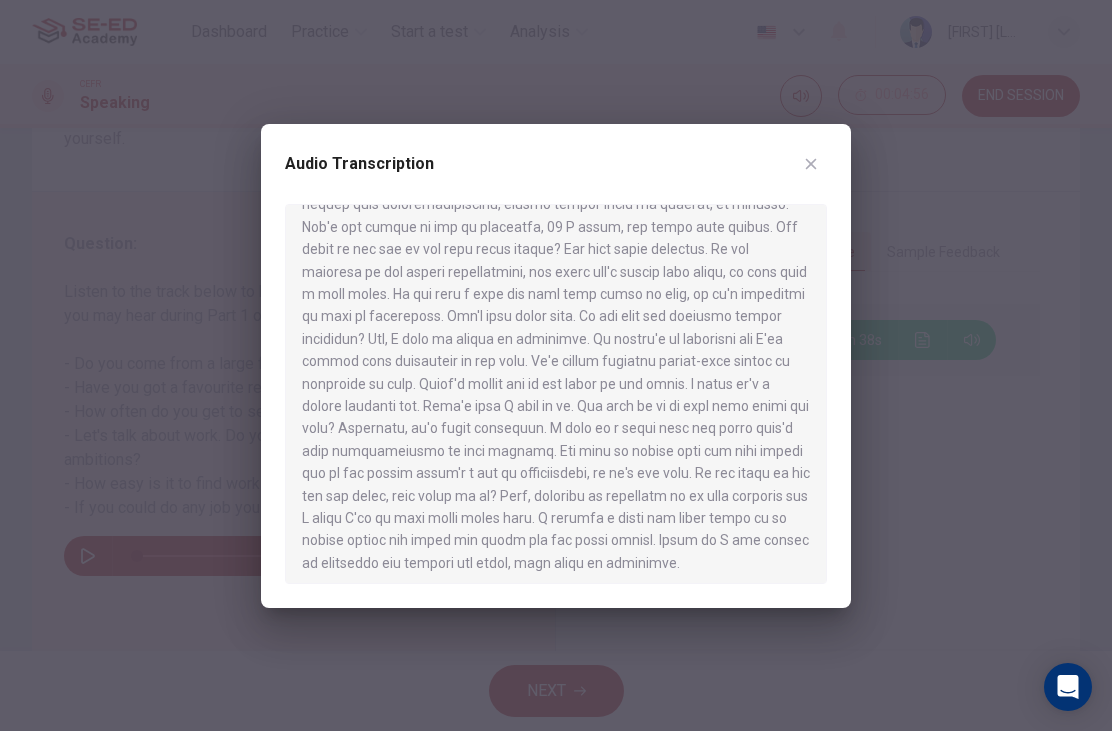 scroll, scrollTop: 138, scrollLeft: 0, axis: vertical 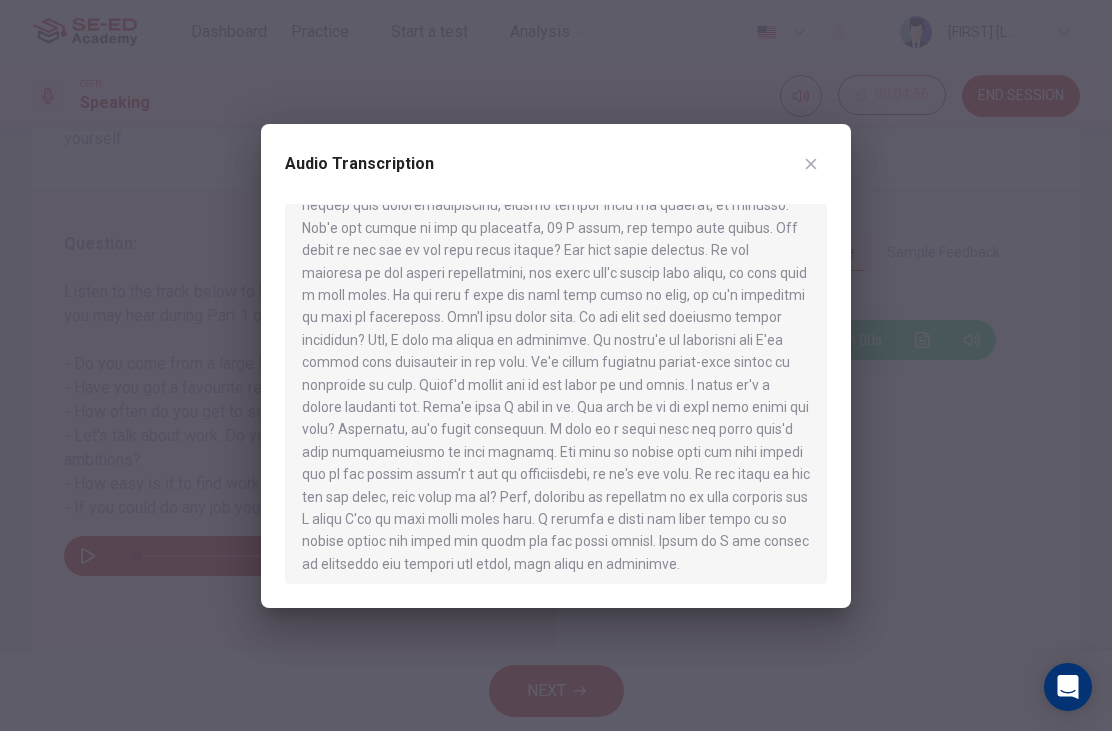 type on "0" 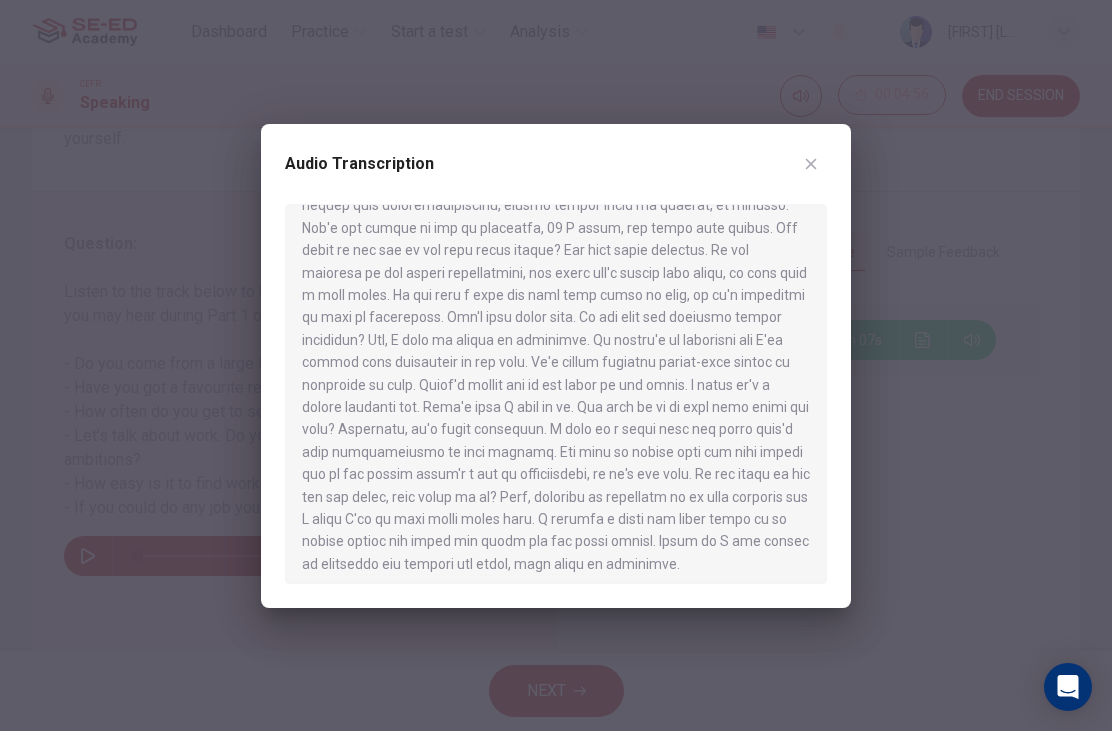 click at bounding box center [811, 164] 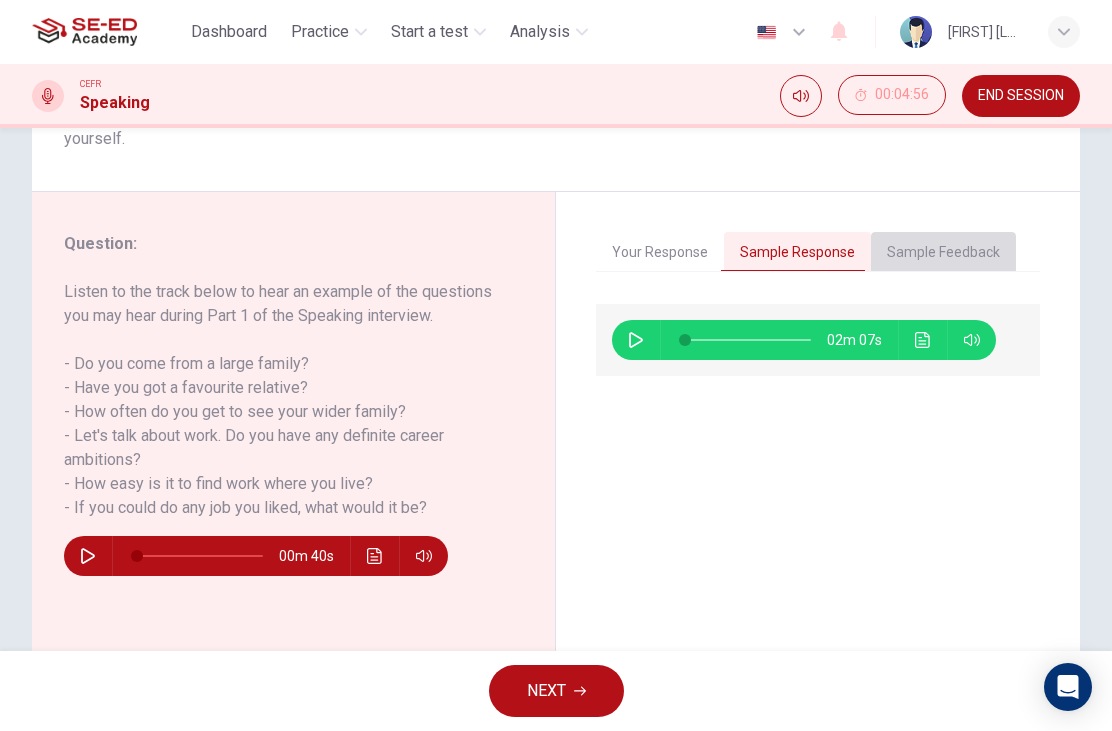 click on "Sample Feedback" at bounding box center (943, 253) 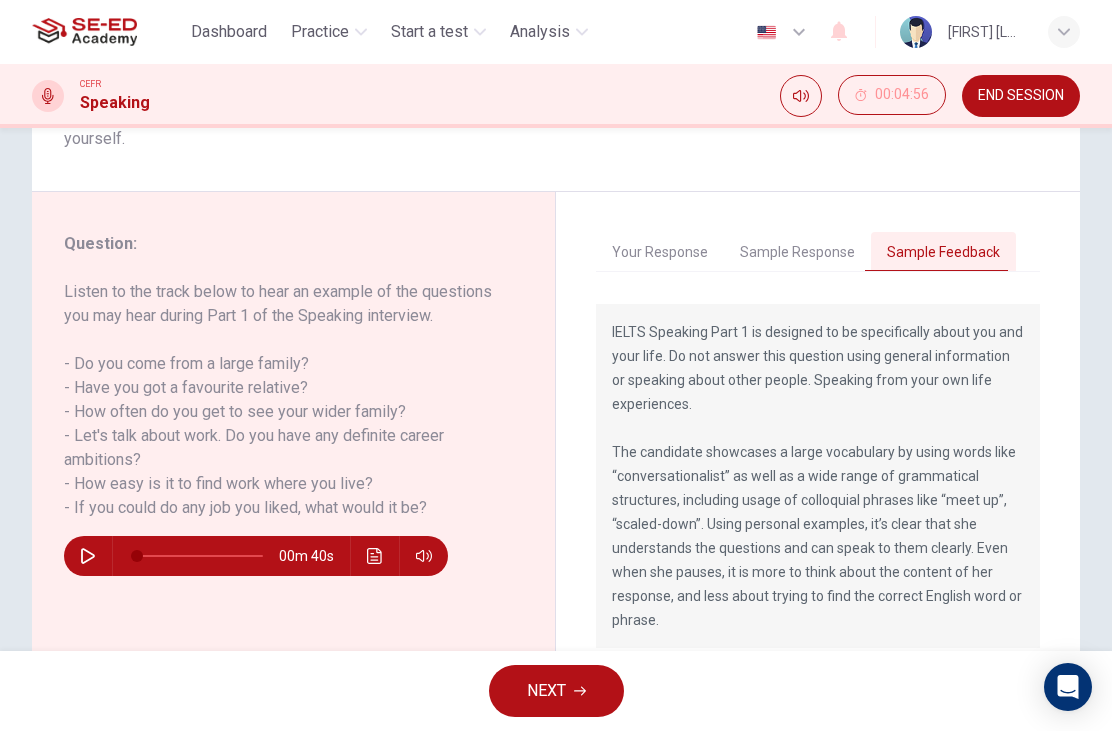 scroll, scrollTop: 48, scrollLeft: 0, axis: vertical 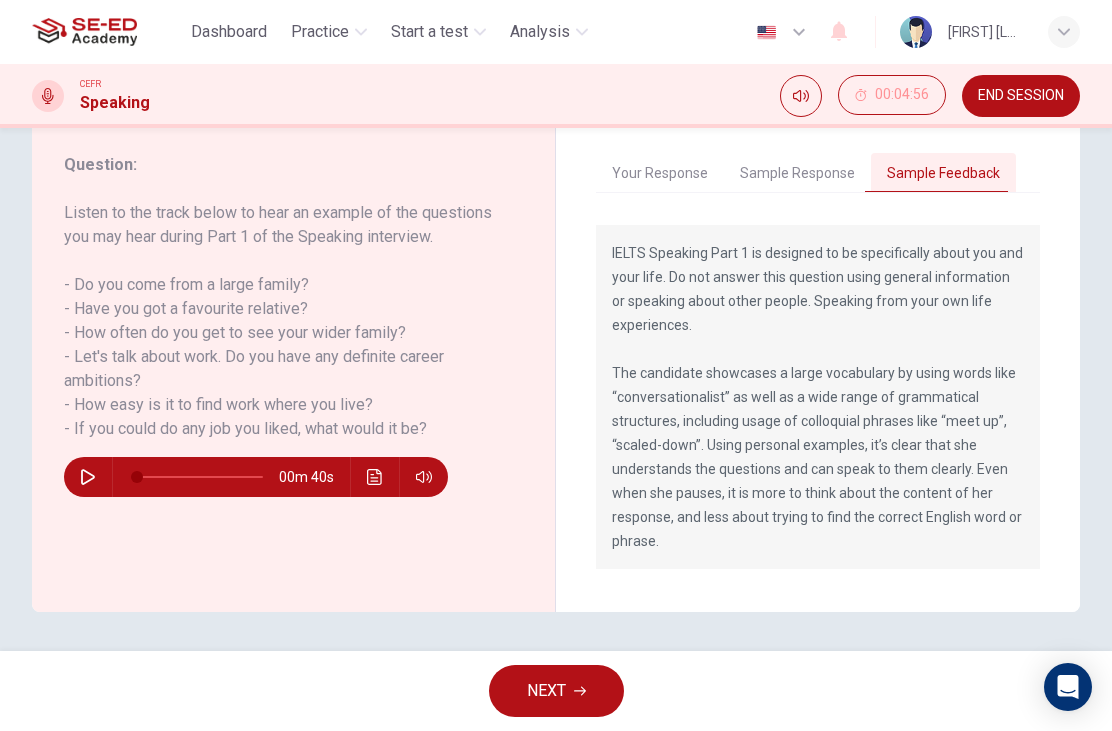 click on "NEXT" at bounding box center (556, 691) 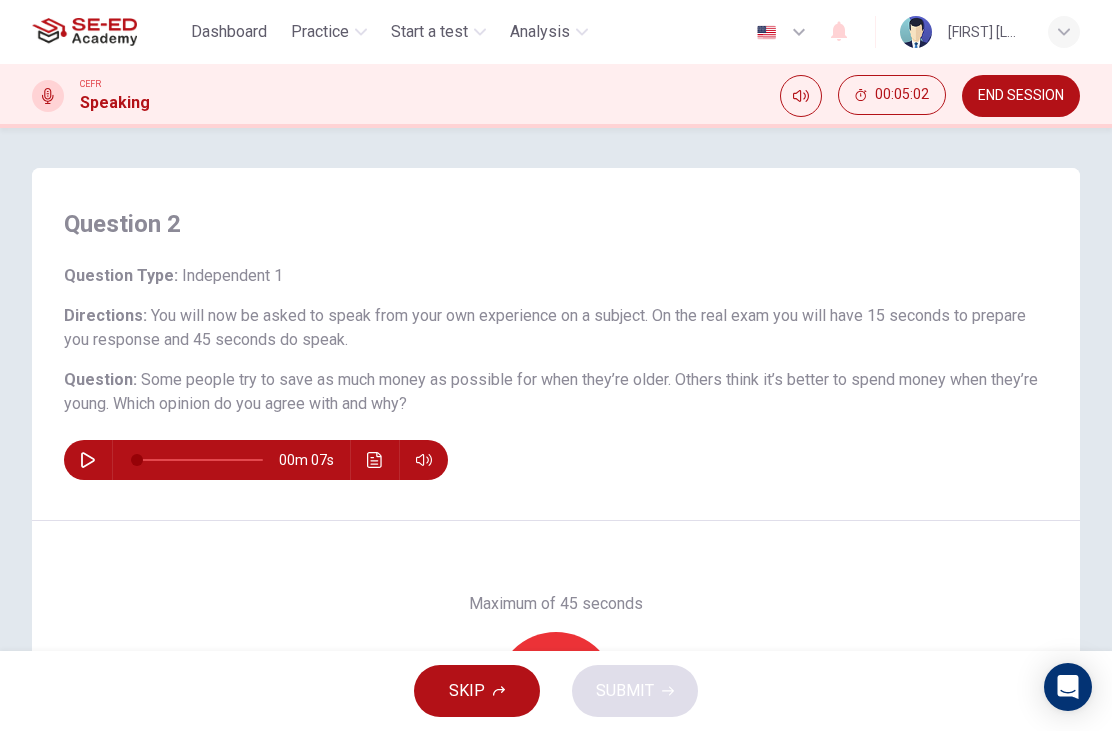 scroll, scrollTop: 0, scrollLeft: 0, axis: both 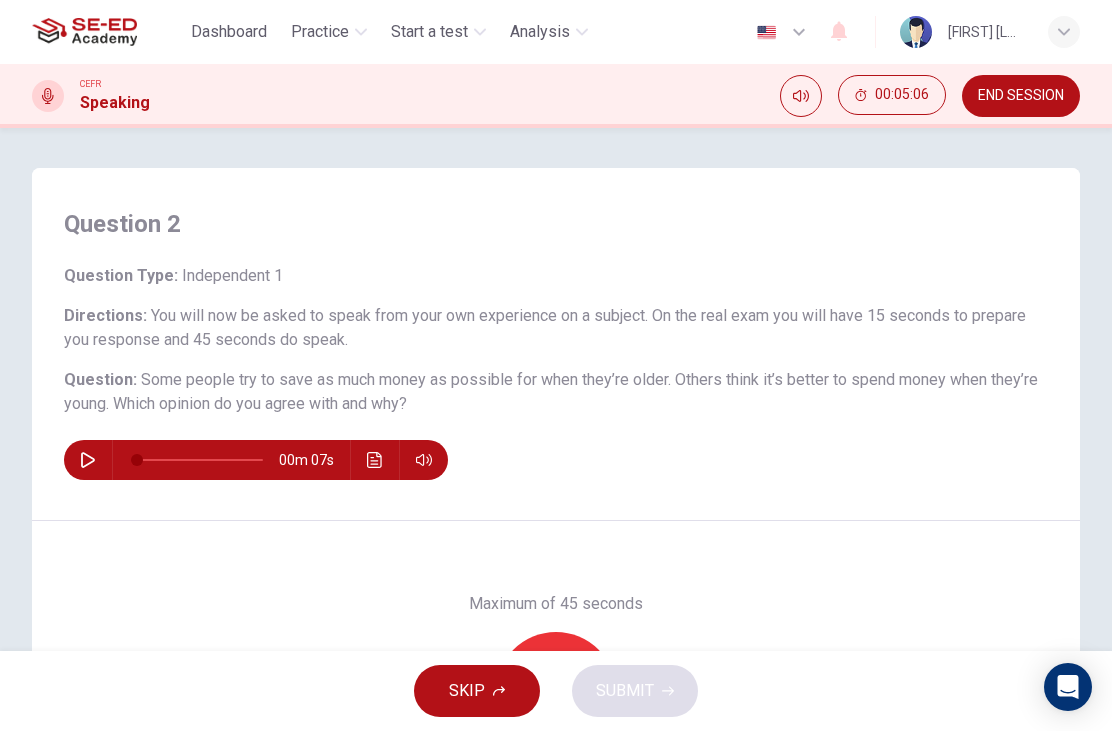 click 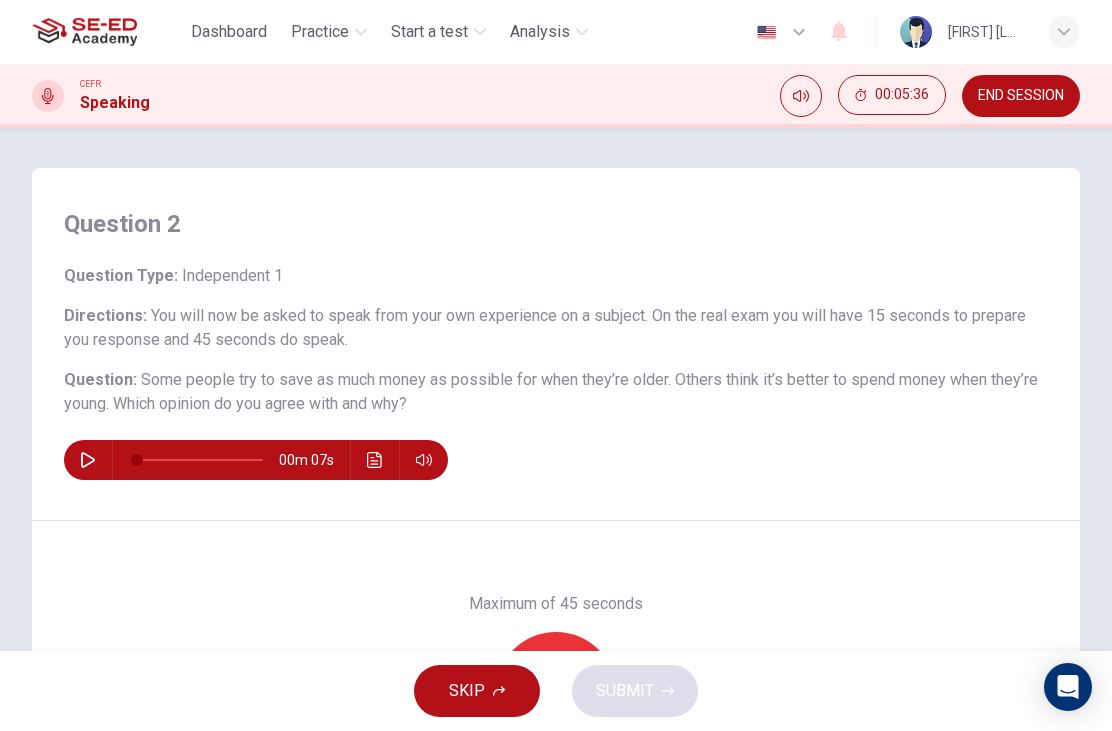 click at bounding box center [88, 460] 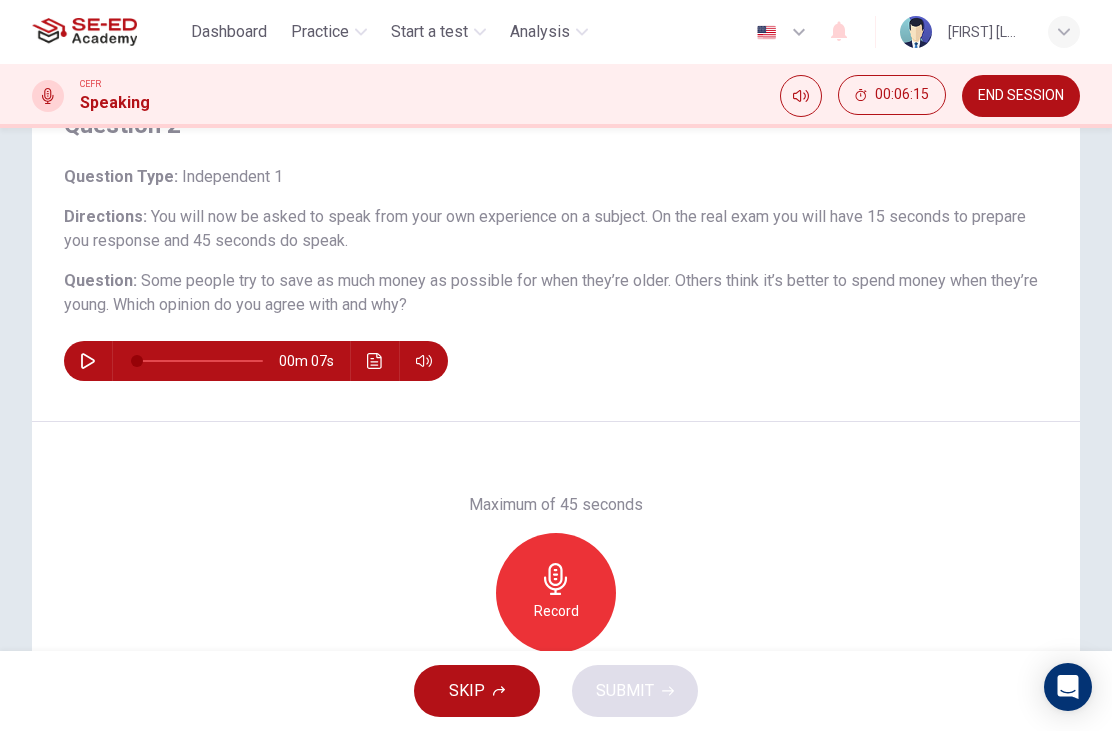 scroll, scrollTop: 108, scrollLeft: 0, axis: vertical 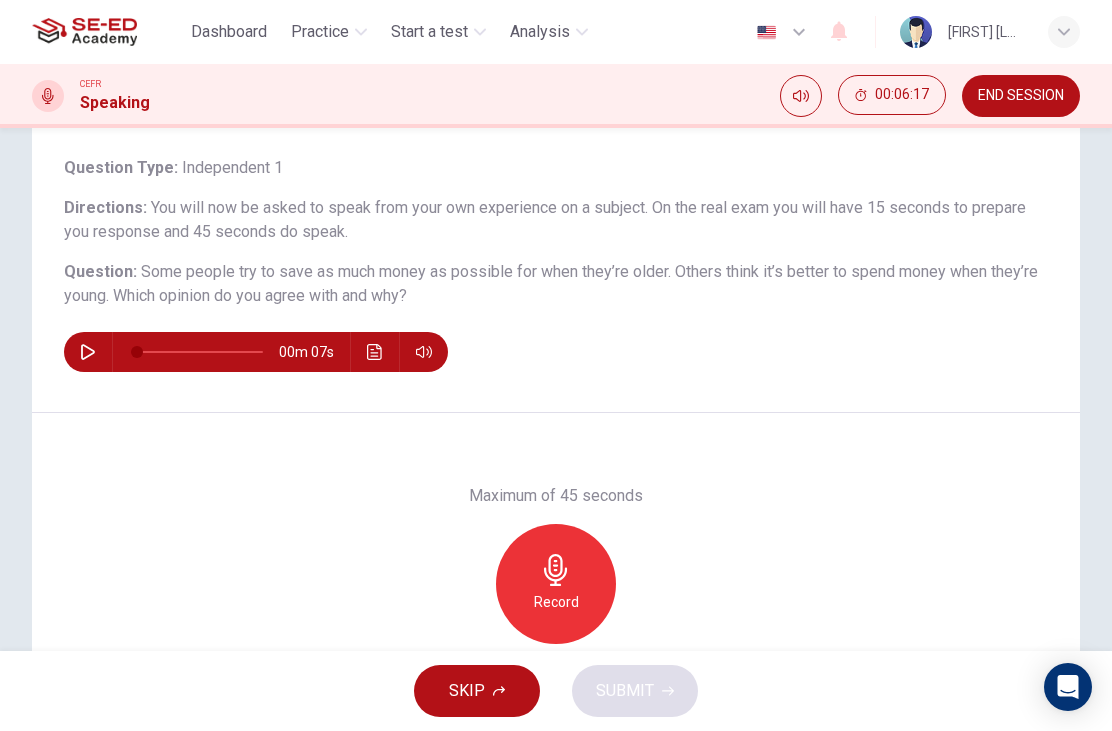 click at bounding box center (88, 352) 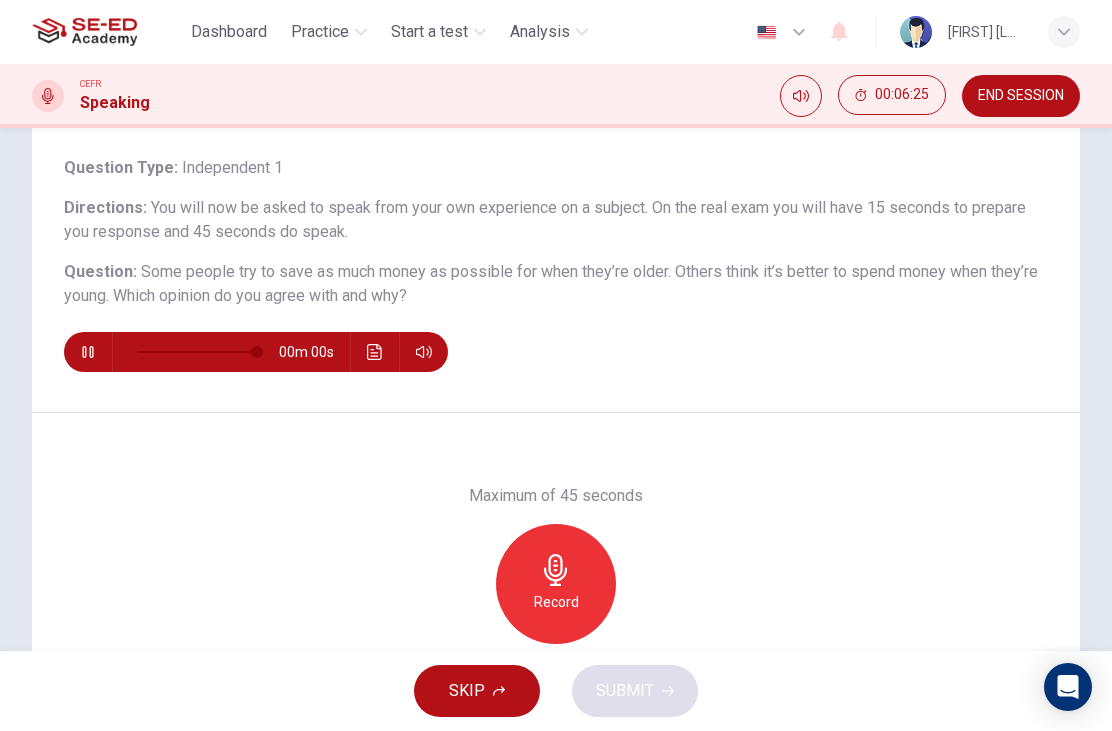 type on "0" 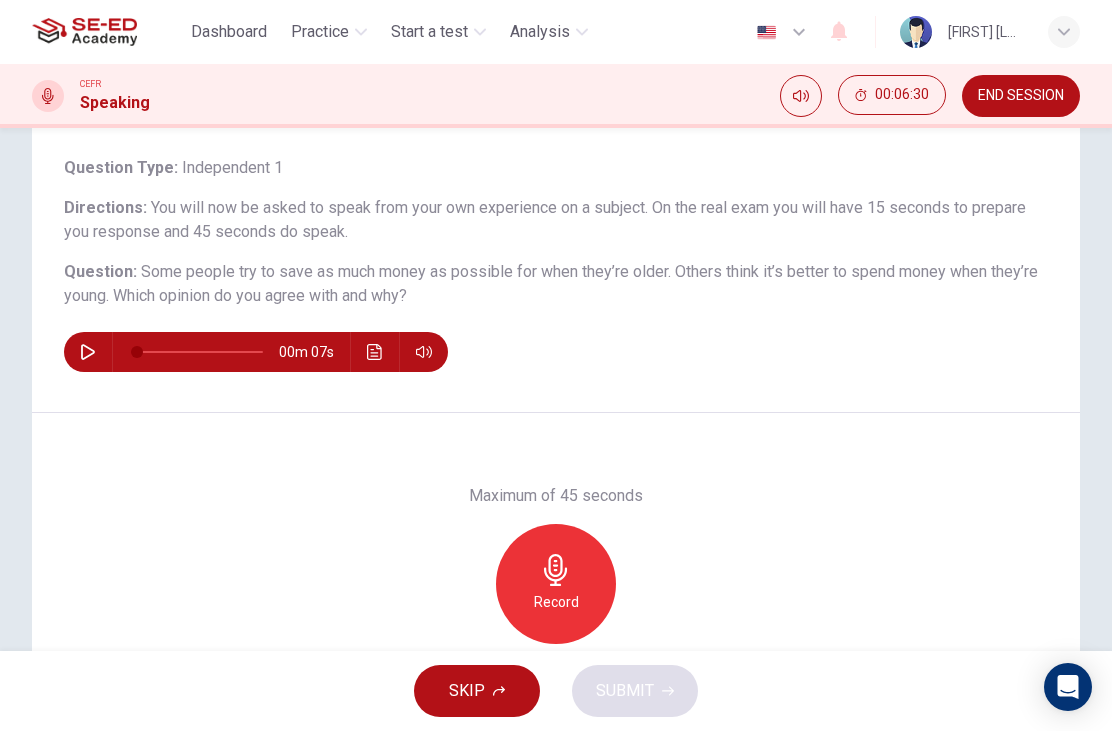 click on "Record" at bounding box center (556, 584) 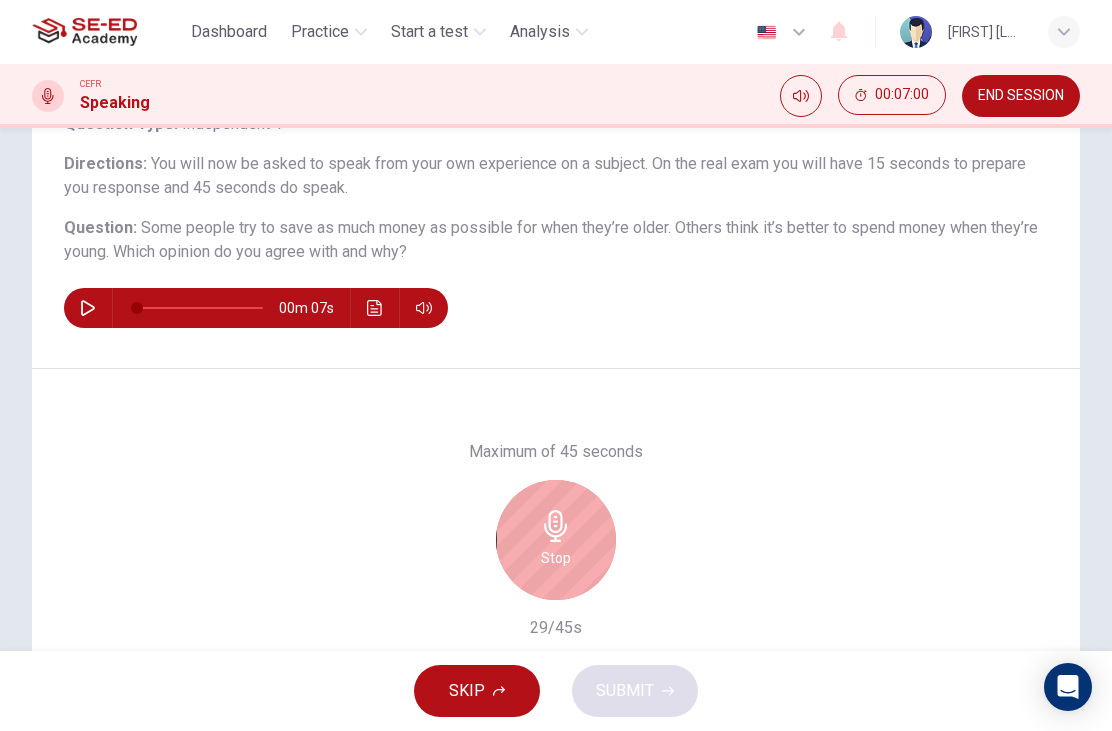 scroll, scrollTop: 164, scrollLeft: 0, axis: vertical 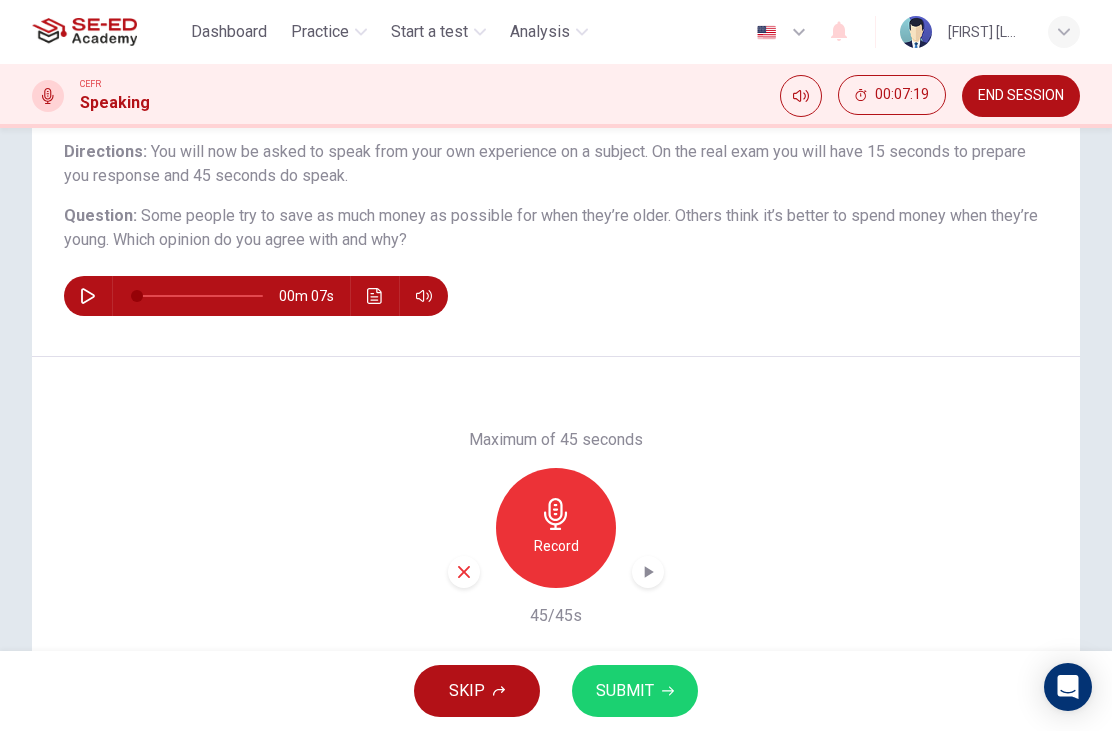 click on "SUBMIT" at bounding box center [625, 691] 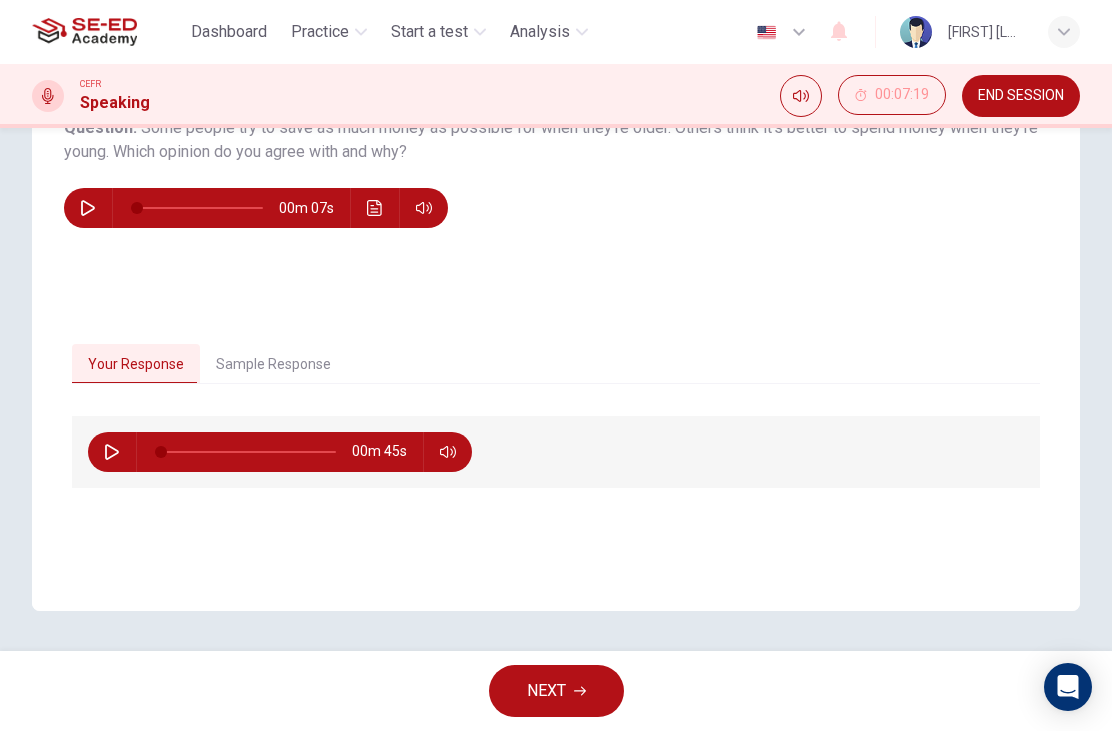 scroll, scrollTop: 252, scrollLeft: 0, axis: vertical 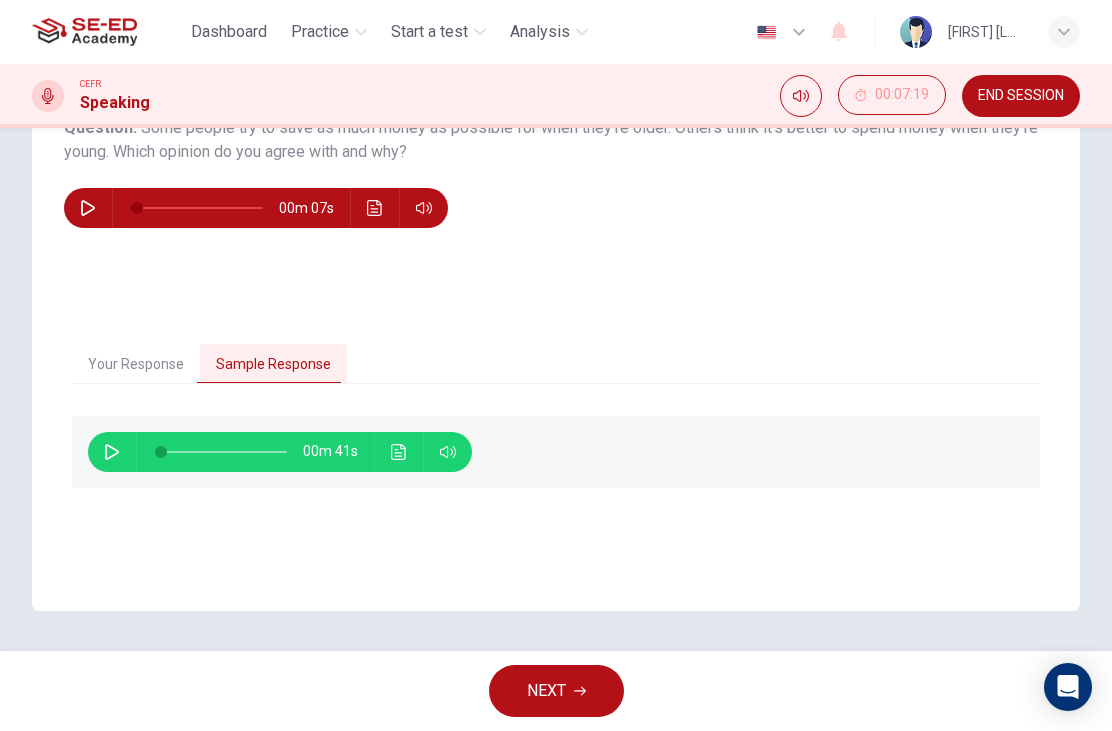 click 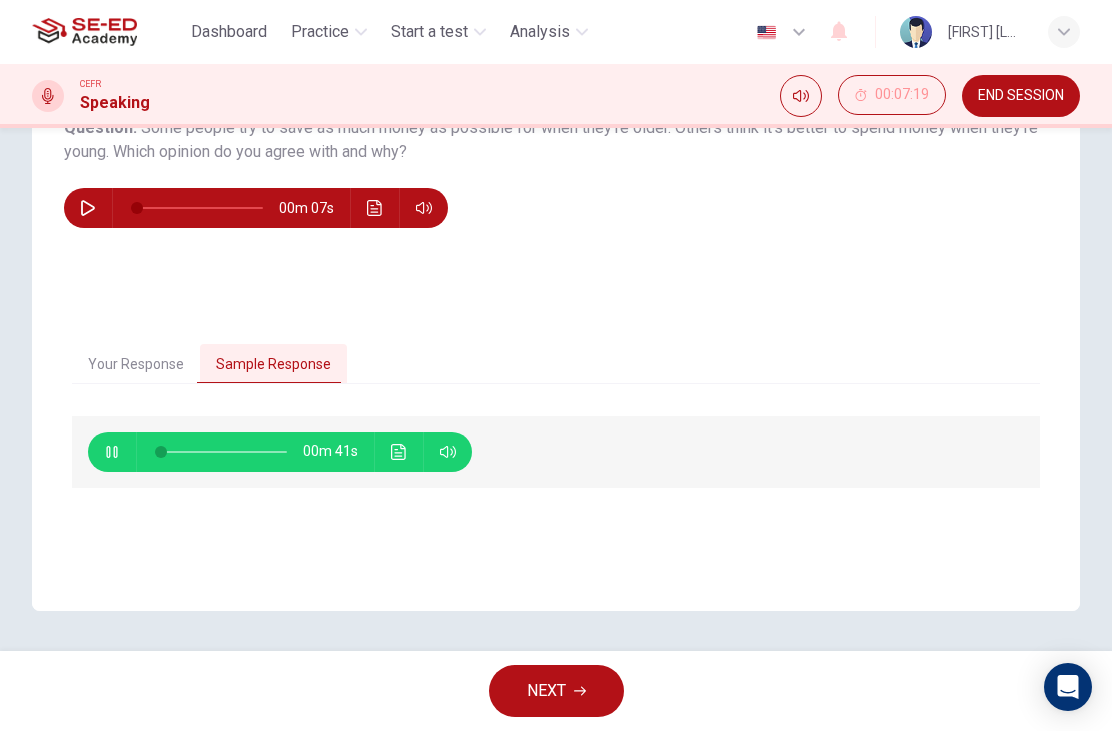 click at bounding box center [399, 452] 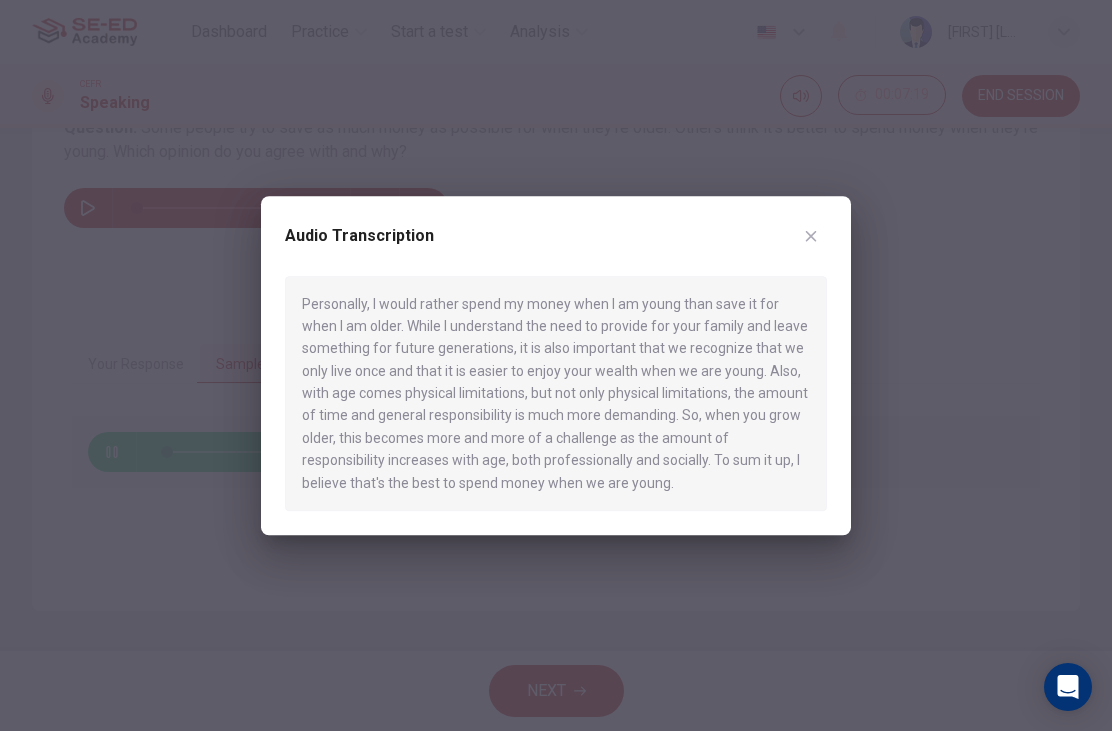 click on "Personally, I would rather spend my money when I am young than save it for when I am older. While I understand the need to provide for your family and leave something for future generations, it is also important that we recognize that we only live once and that it is easier to enjoy your wealth when we are young. Also, with age comes physical limitations, but not only physical limitations, the amount of time and general responsibility is much more demanding. So, when you grow older, this becomes more and more of a challenge as the amount of responsibility increases with age, both professionally and socially. To sum it up, I believe that's the best to spend money when we are young." at bounding box center [556, 394] 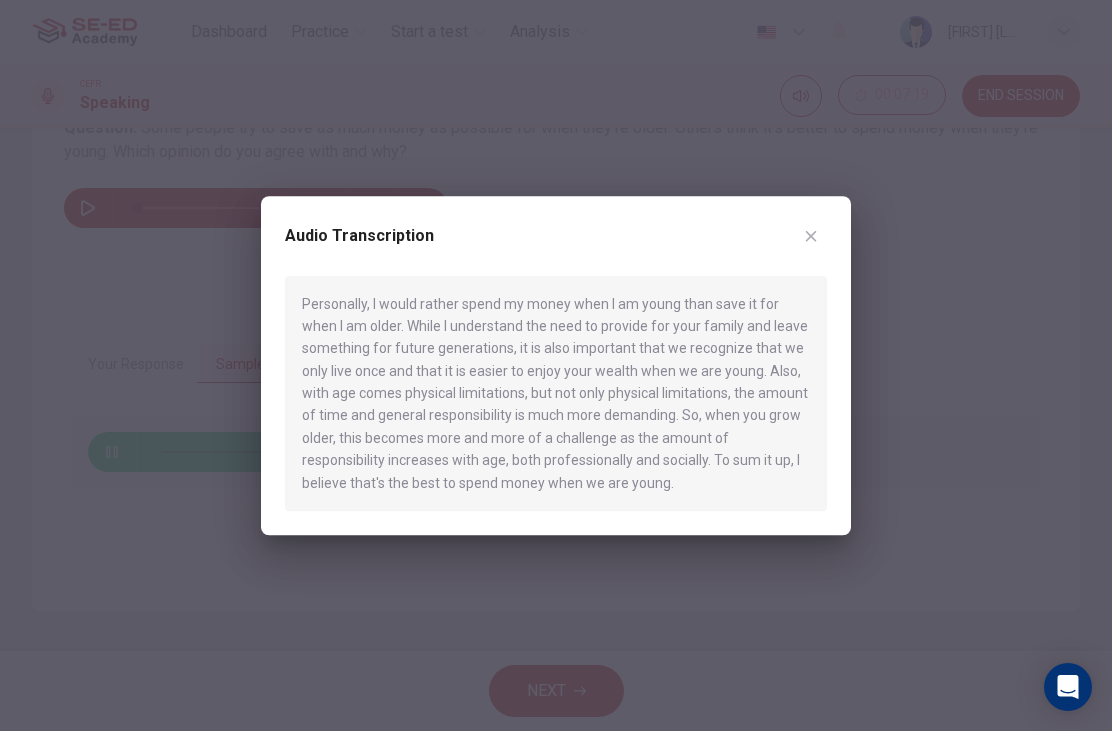 type on "0" 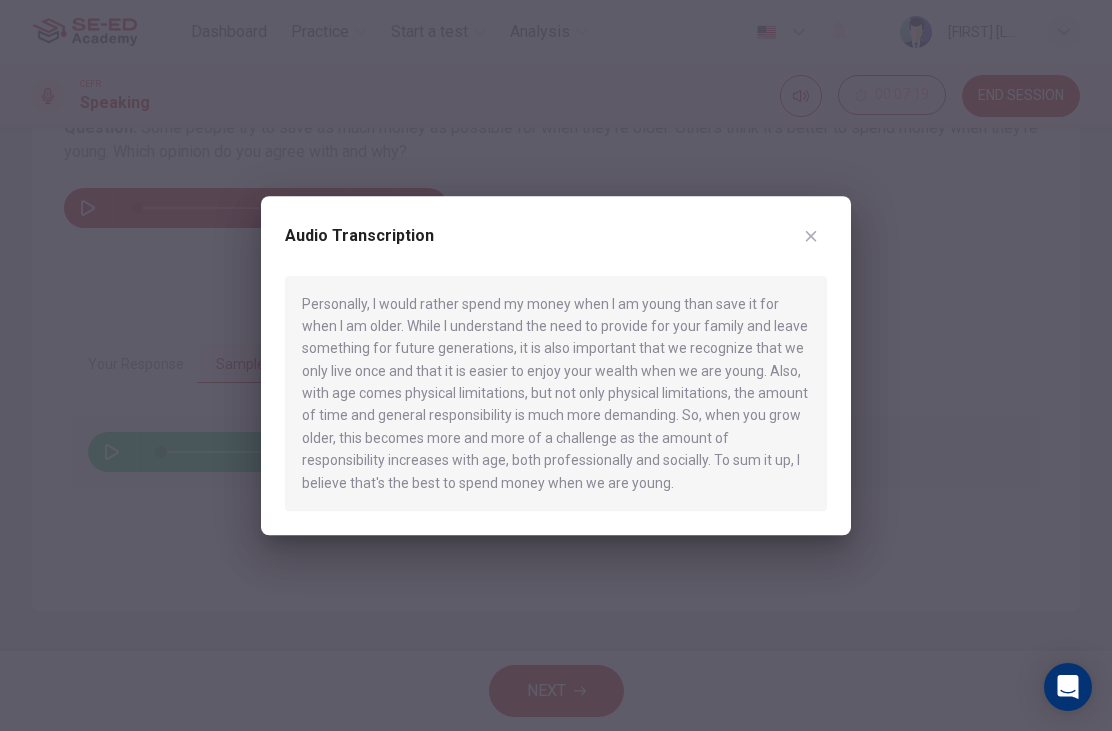 click at bounding box center (811, 236) 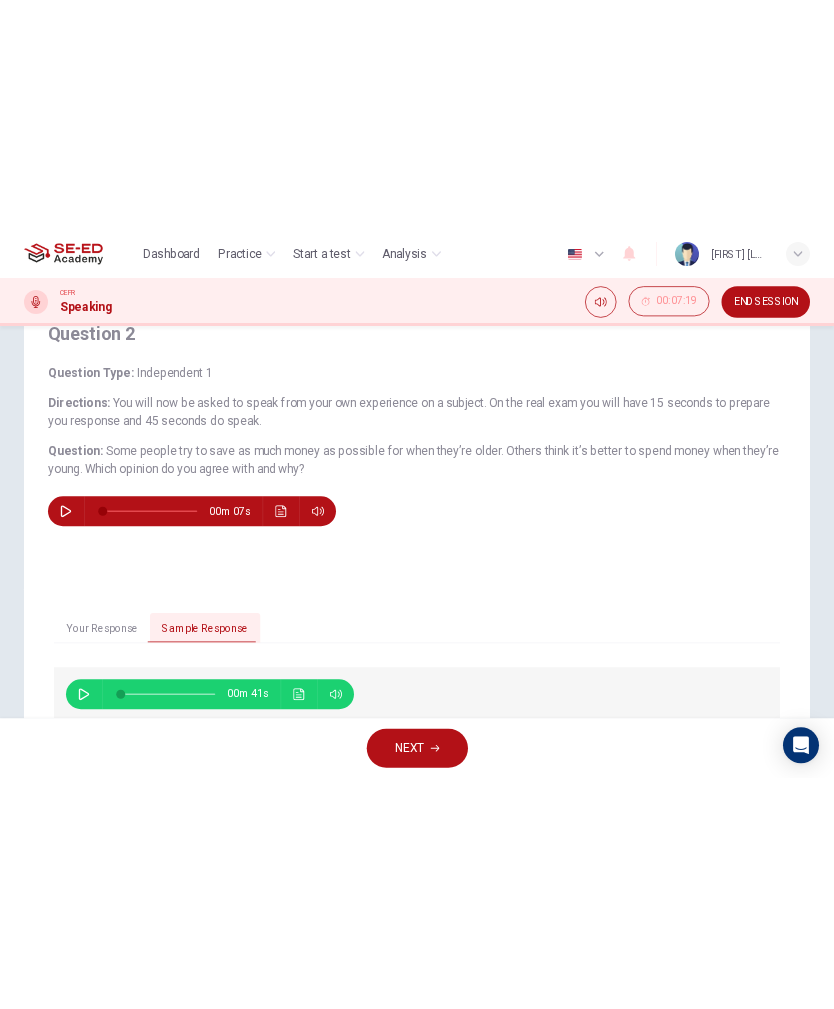 scroll, scrollTop: 91, scrollLeft: 0, axis: vertical 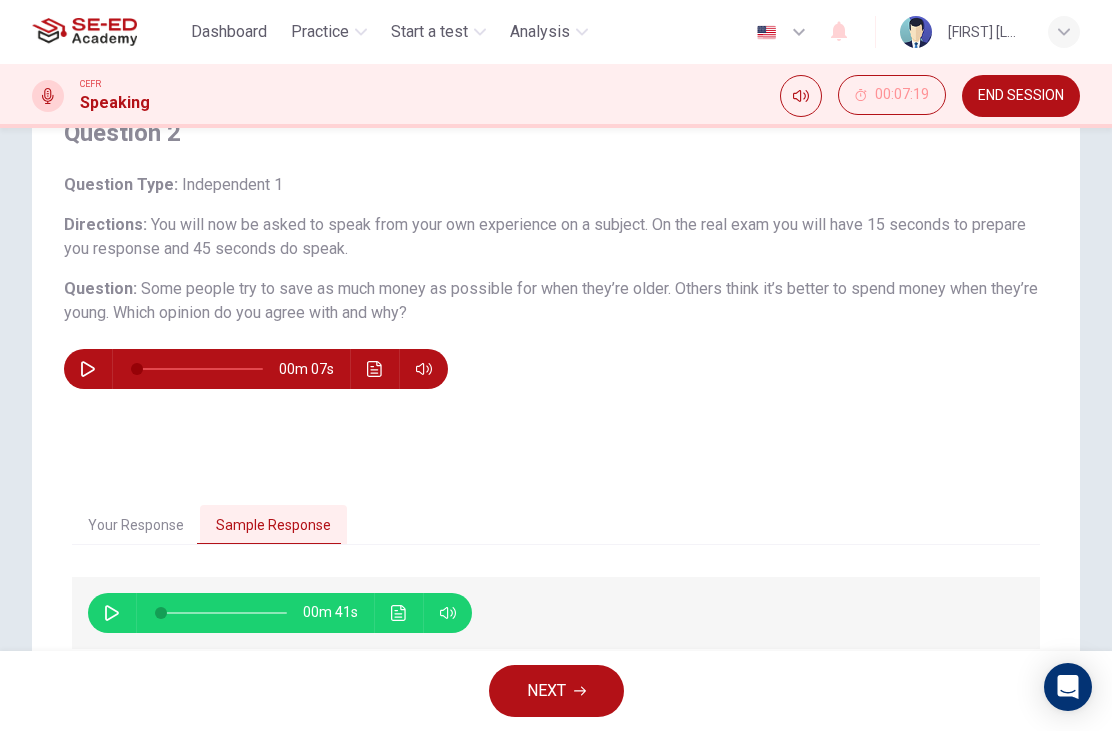 click 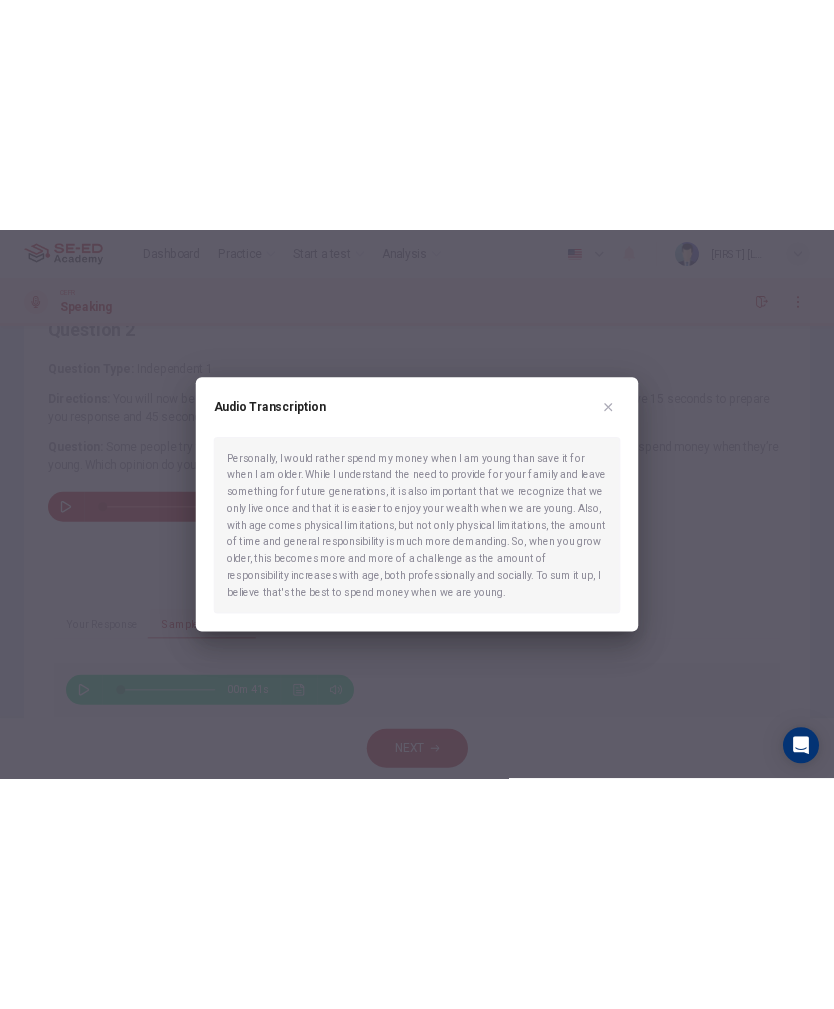 scroll, scrollTop: 0, scrollLeft: 0, axis: both 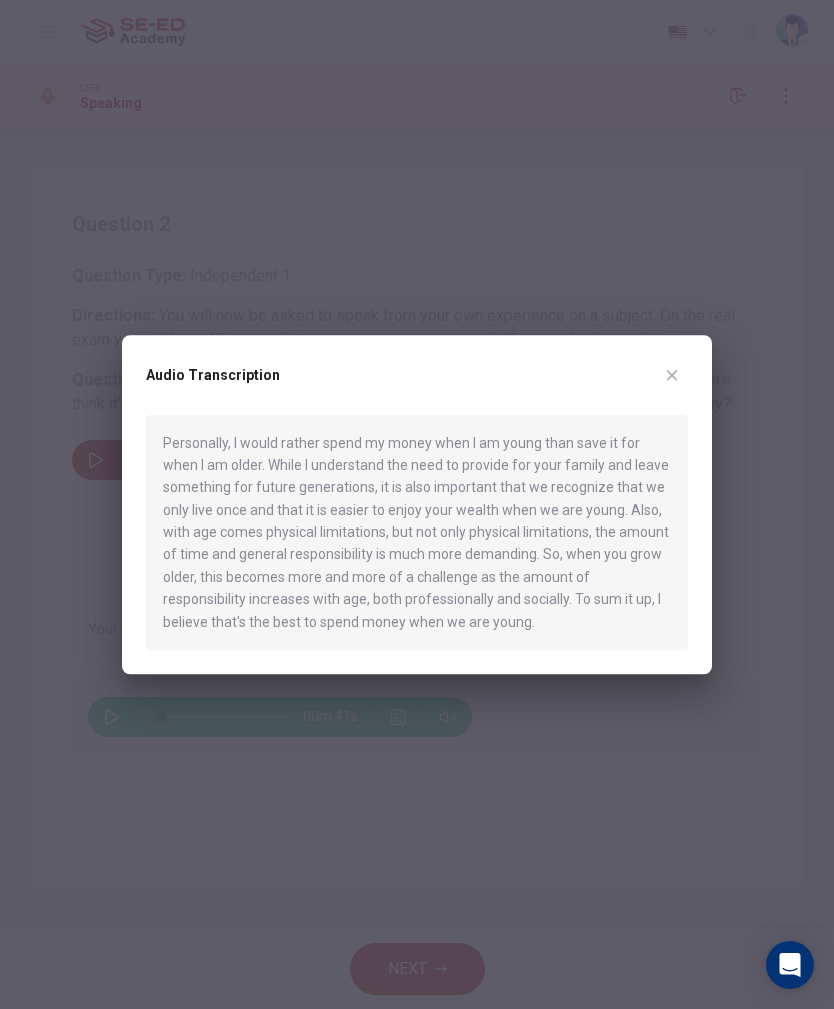 click at bounding box center (672, 375) 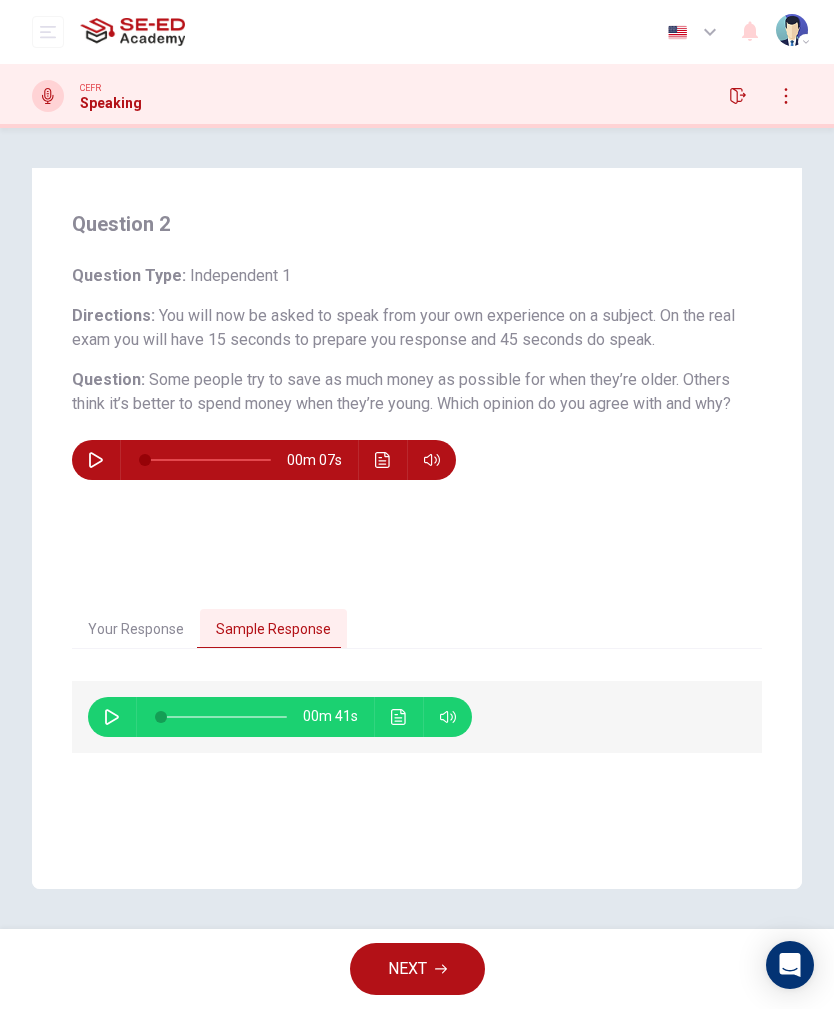 click on "NEXT" at bounding box center (417, 969) 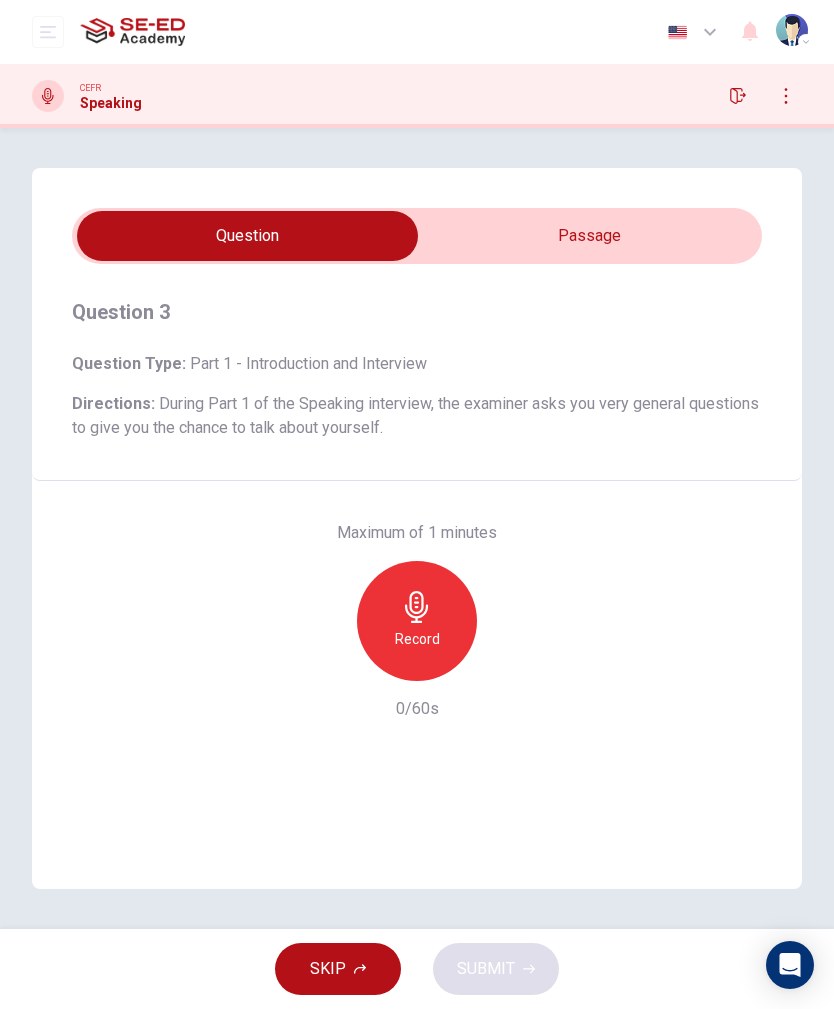 click on "During Part 1 of the Speaking interview, the examiner asks you very general questions to give you the chance to talk about yourself." at bounding box center [415, 415] 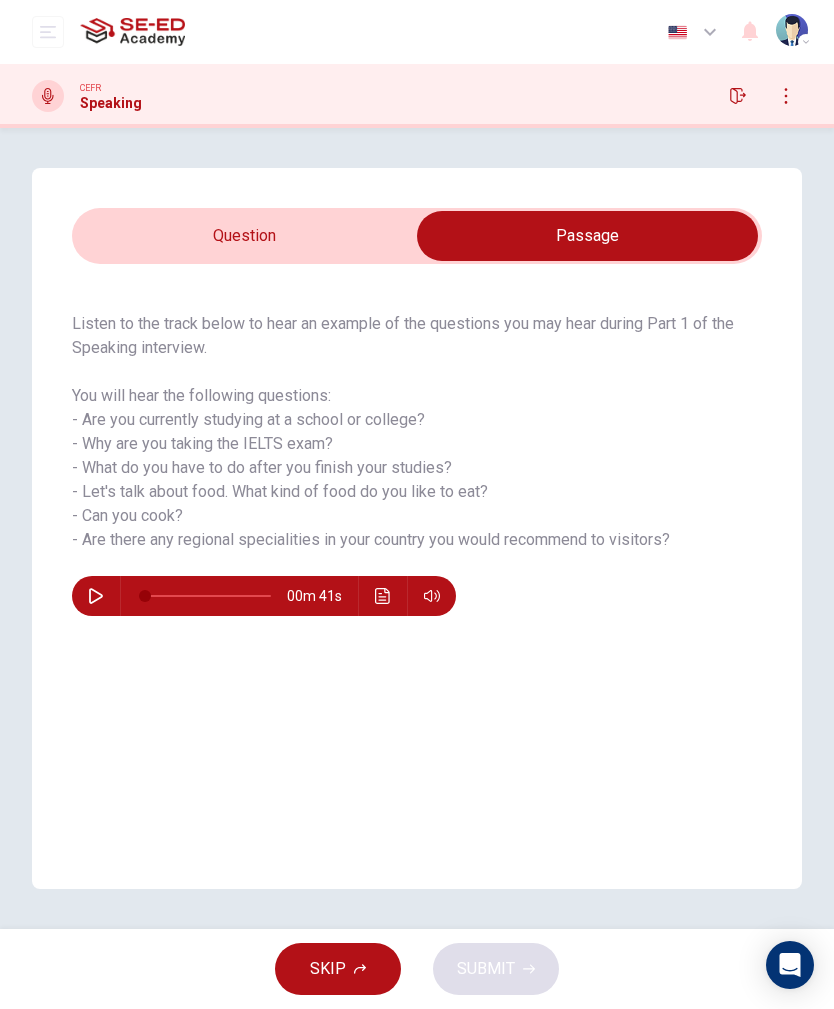click at bounding box center [587, 236] 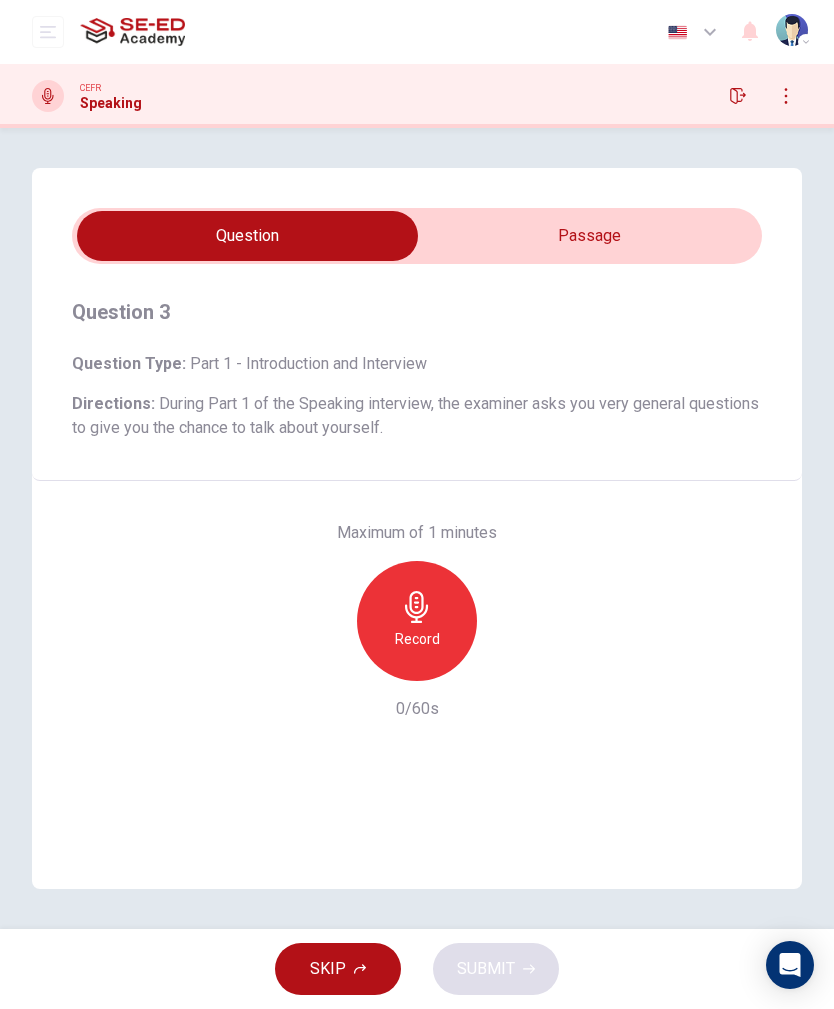 click at bounding box center (247, 236) 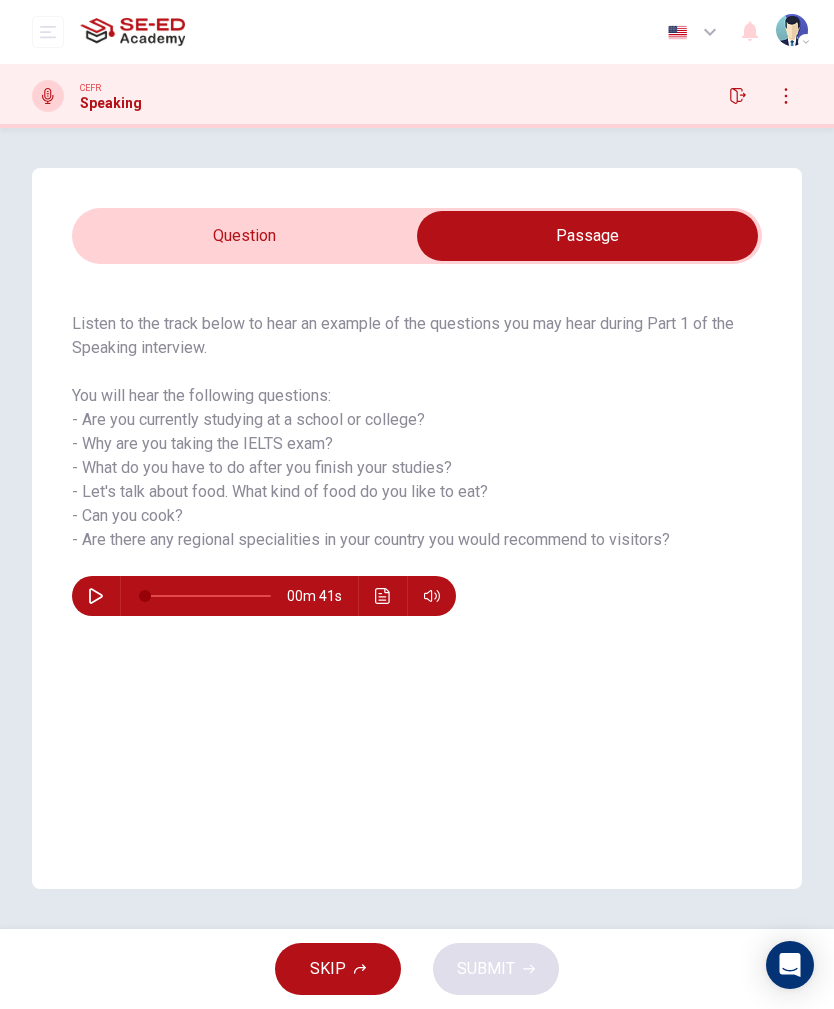 click at bounding box center (96, 596) 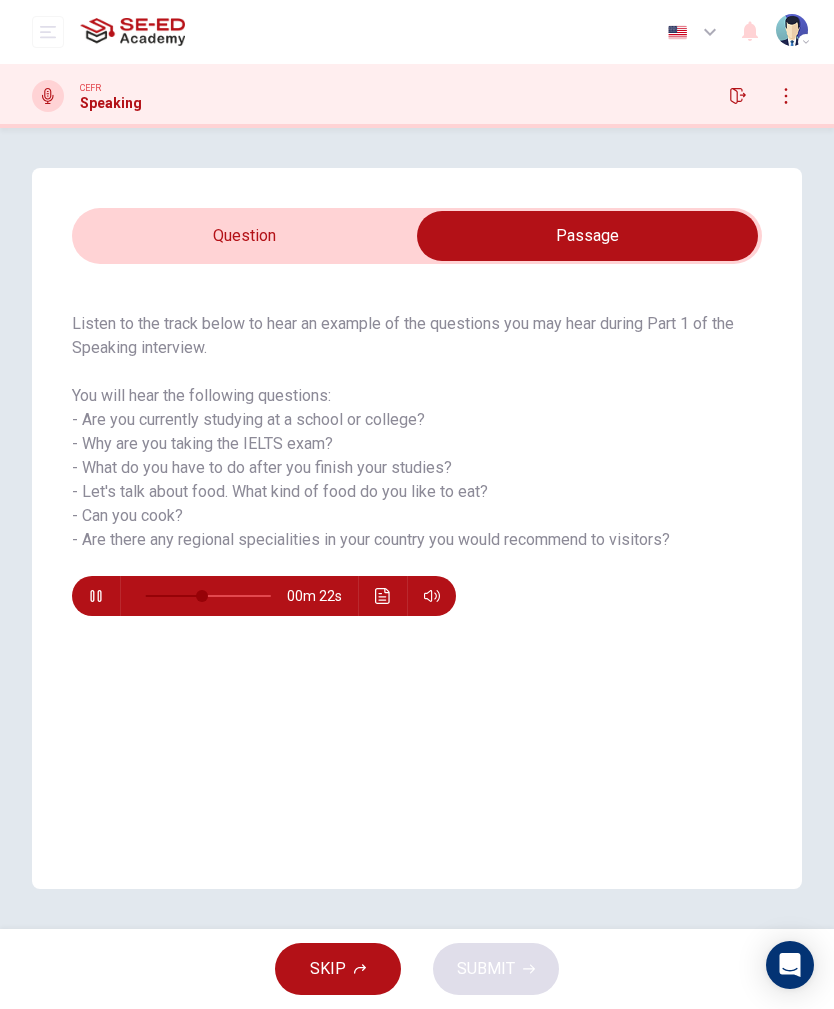 click 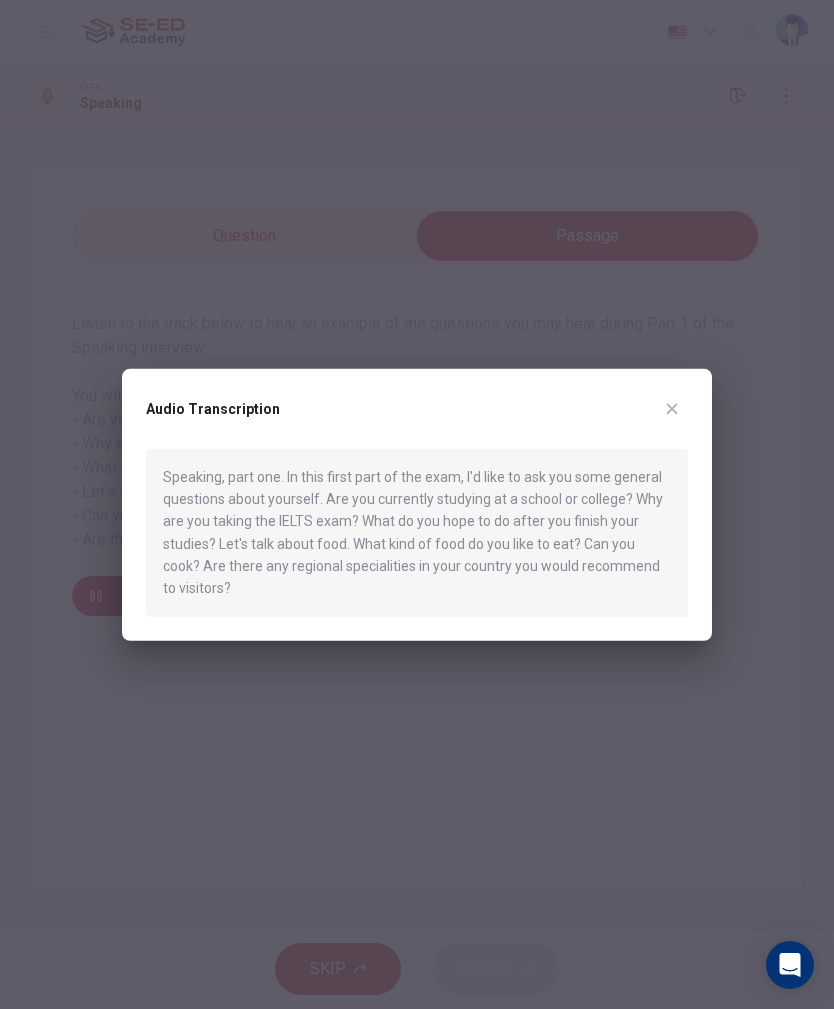 click at bounding box center (417, 504) 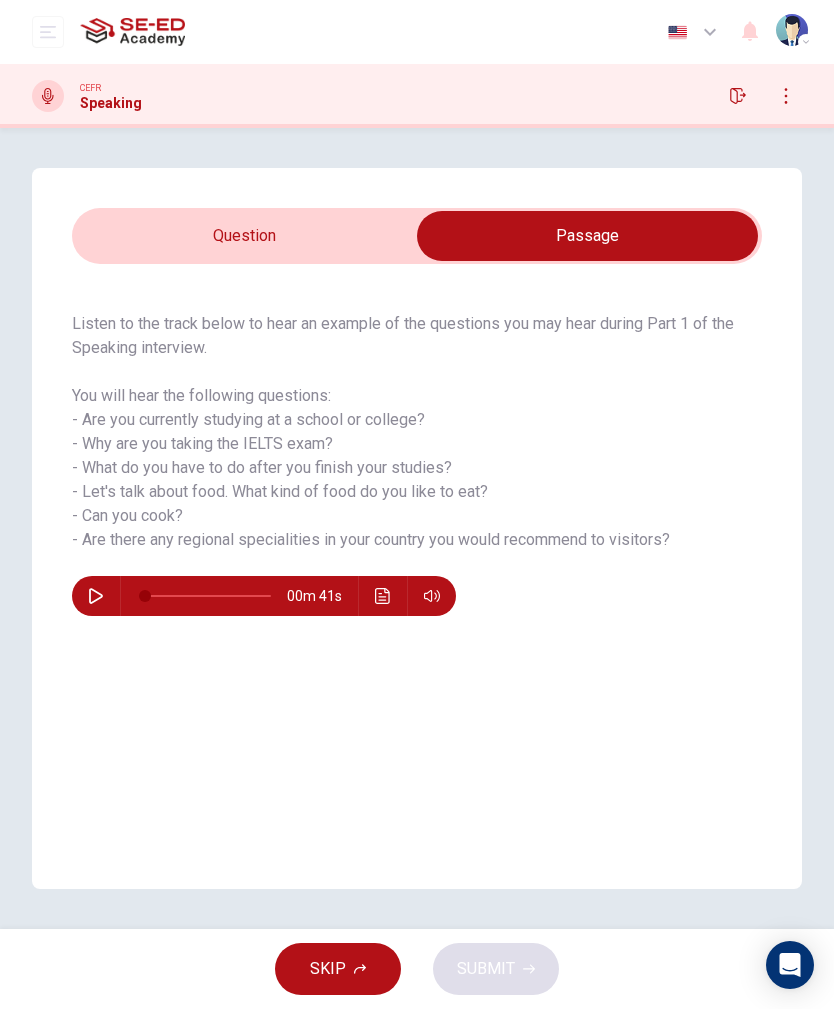 type on "0" 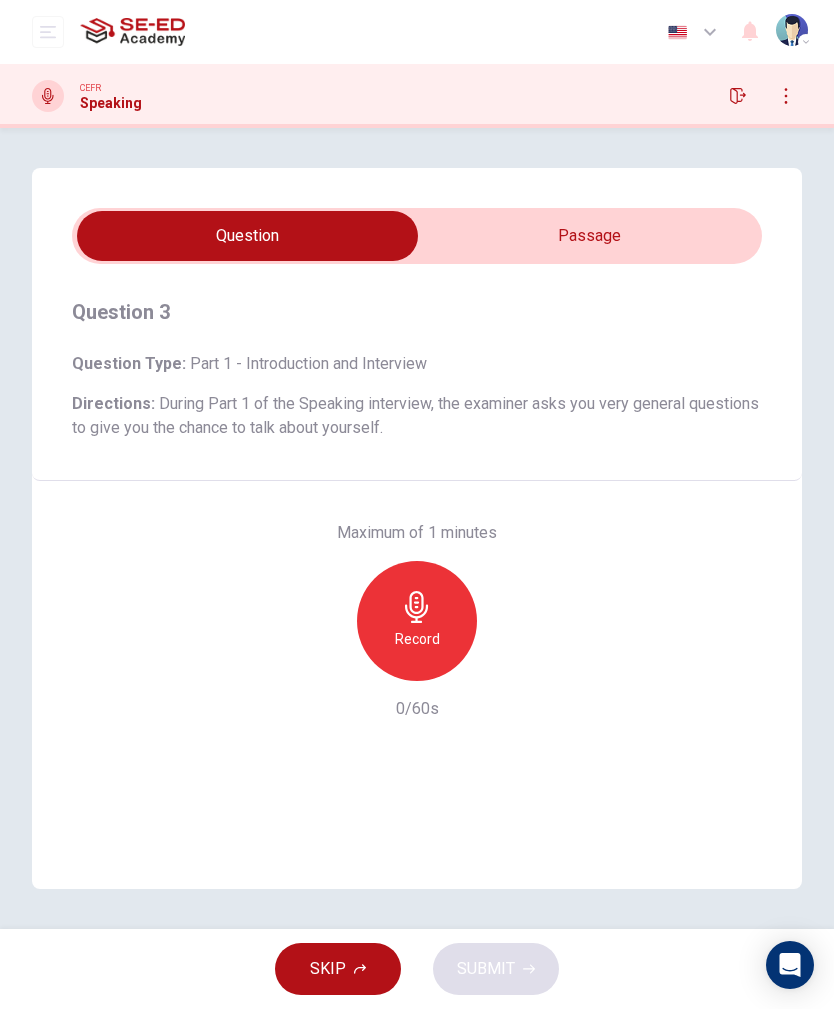 click on "Question   3 Question Type :   Part 1 - Introduction and Interview Directions :   During Part 1 of the Speaking interview, the examiner asks you very general questions to give you the chance to talk about yourself. Maximum of 1 minutes Record 0/60s Question : Listen to the track below to hear an example of the questions you may hear during Part 1 of the Speaking interview.  You will hear the following questions:
- Are you currently studying at a school or college?
- Why are you taking the IELTS exam?
- What do you have to do after you finish your studies?
- Let's talk about food. What kind of food do you like to eat?
- Can you cook?
- Are there any regional specialities in your country you would recommend to visitors? 00m 41s Maximum of 1 minutes Record 0/60s" at bounding box center [417, 528] 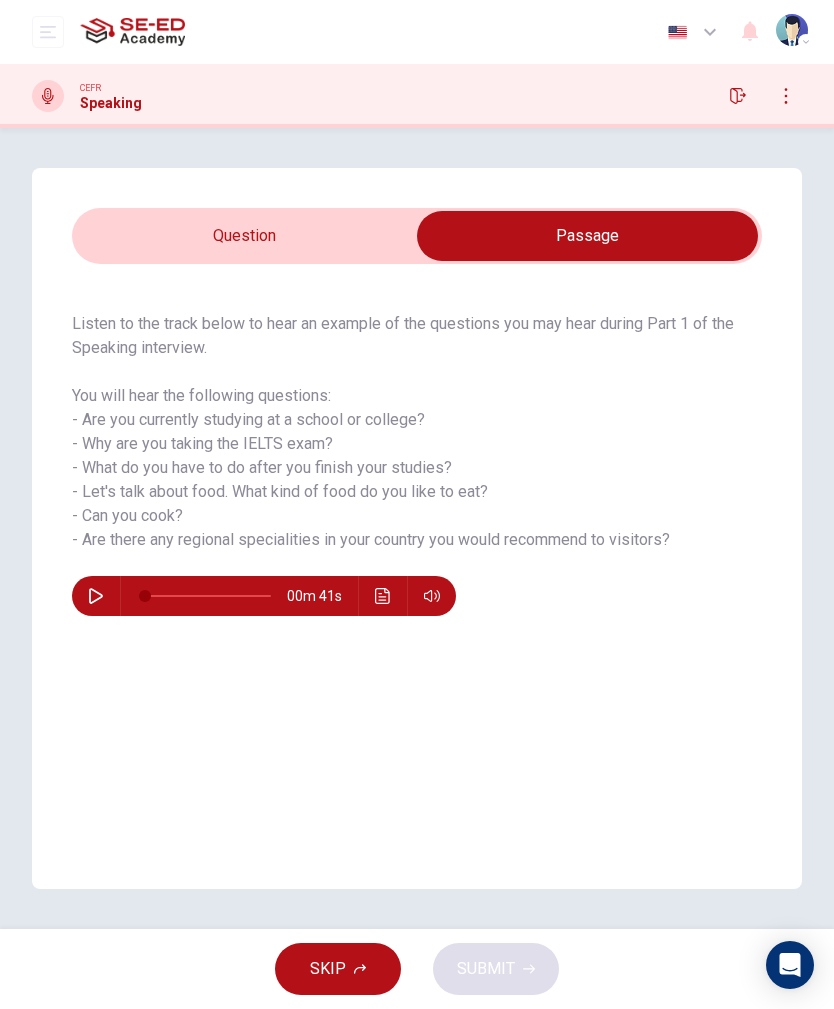 click at bounding box center (587, 236) 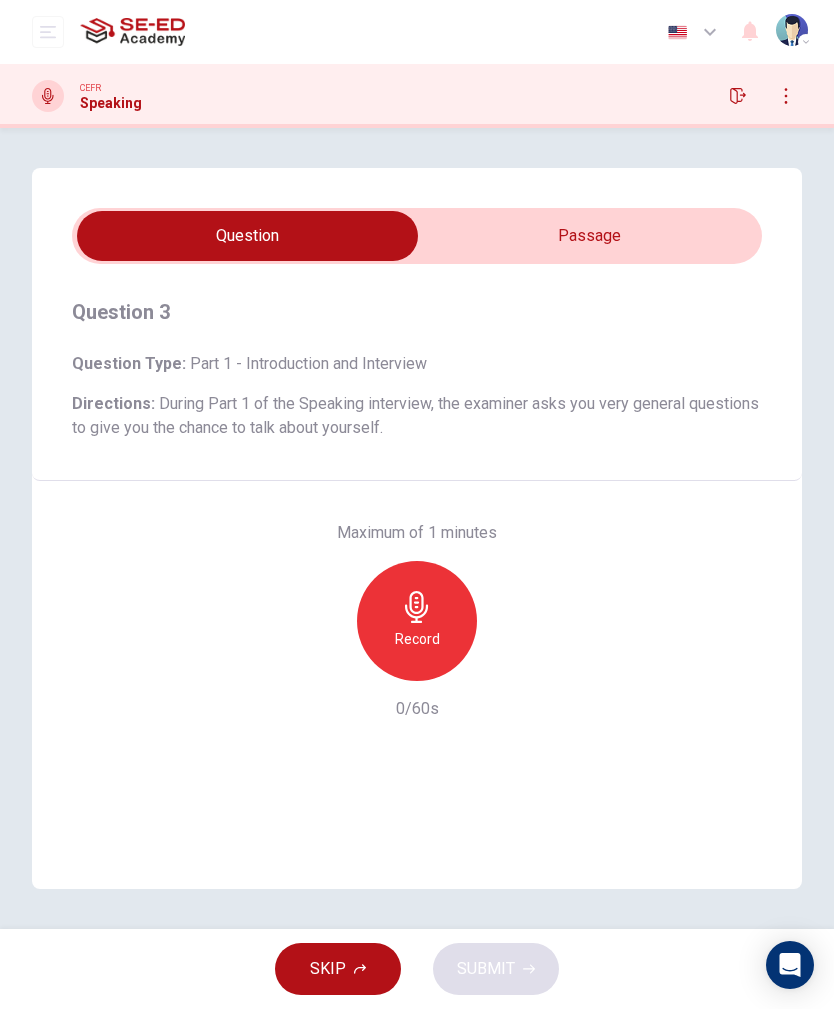 click at bounding box center (786, 96) 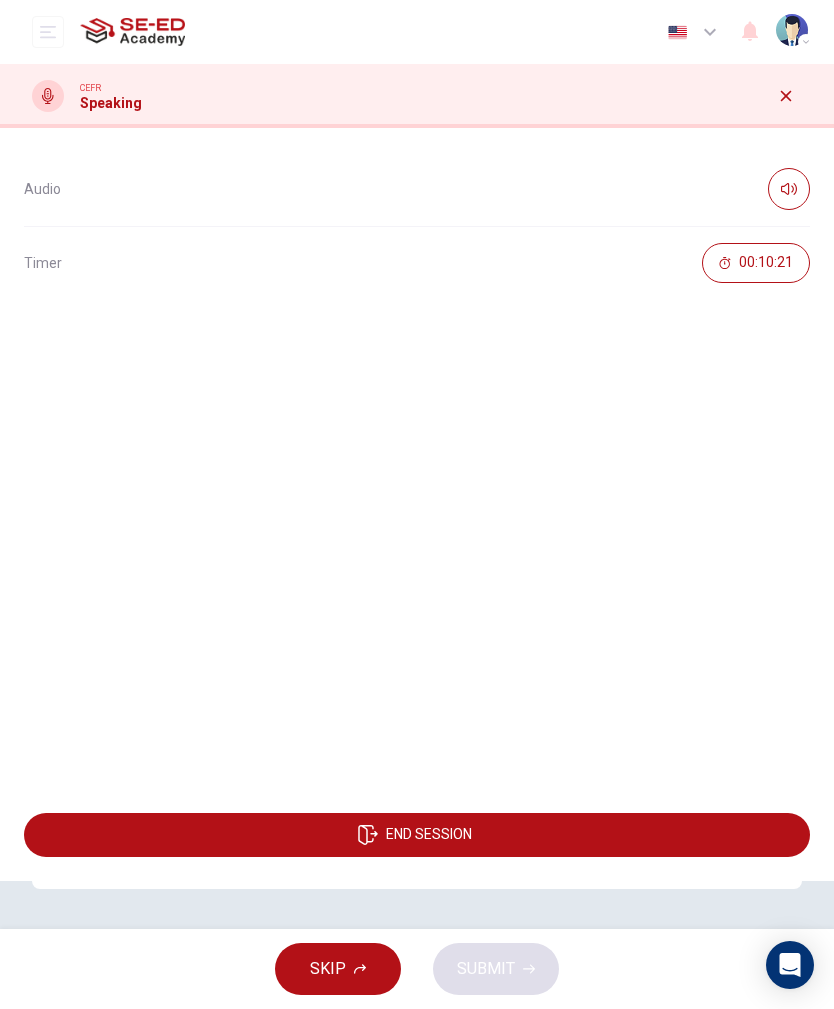 click on "END SESSION" at bounding box center [417, 835] 